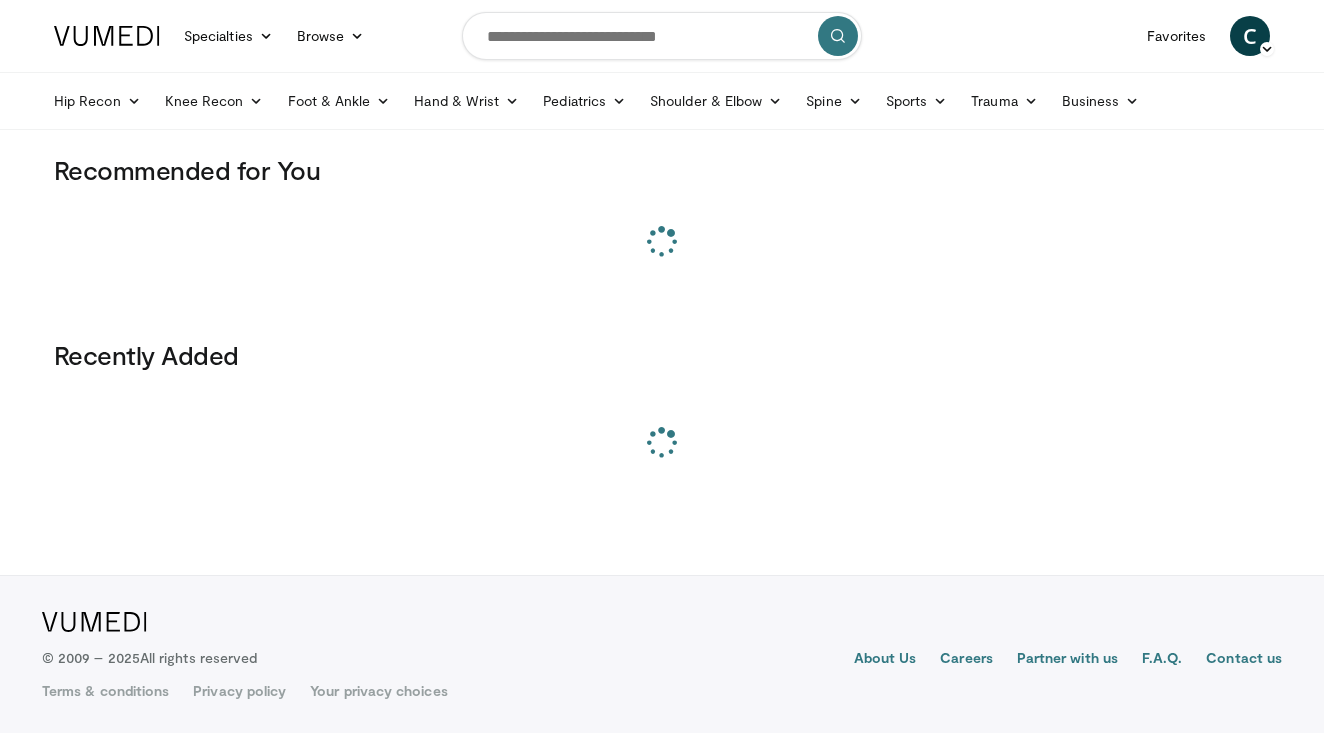 scroll, scrollTop: 0, scrollLeft: 0, axis: both 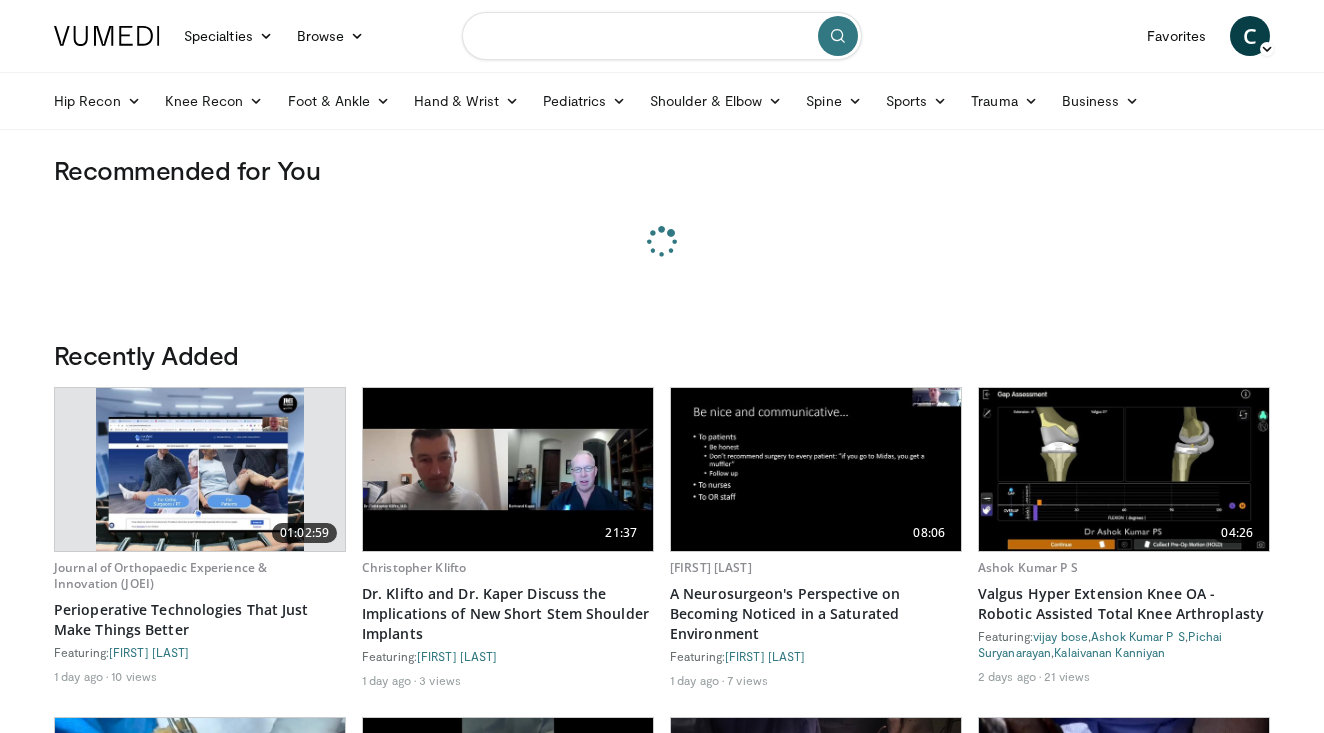click at bounding box center (662, 36) 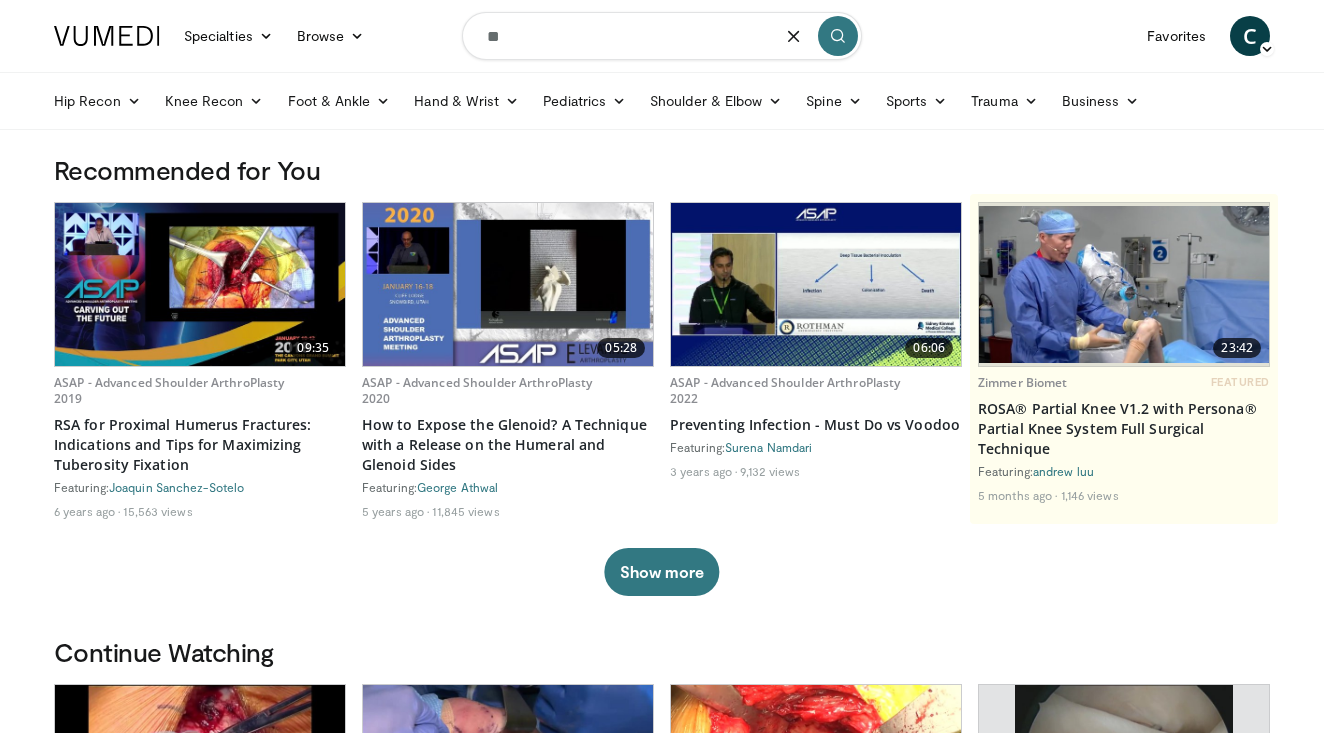 type on "*" 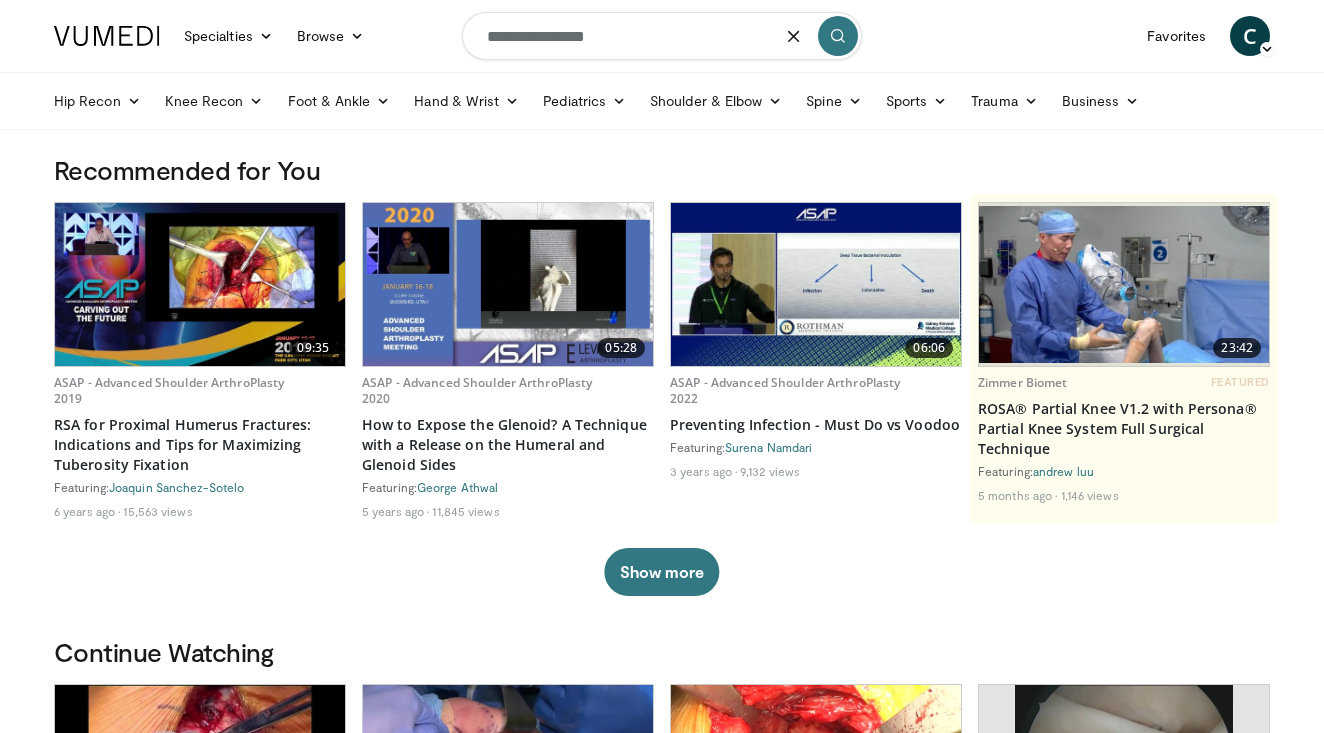 type on "**********" 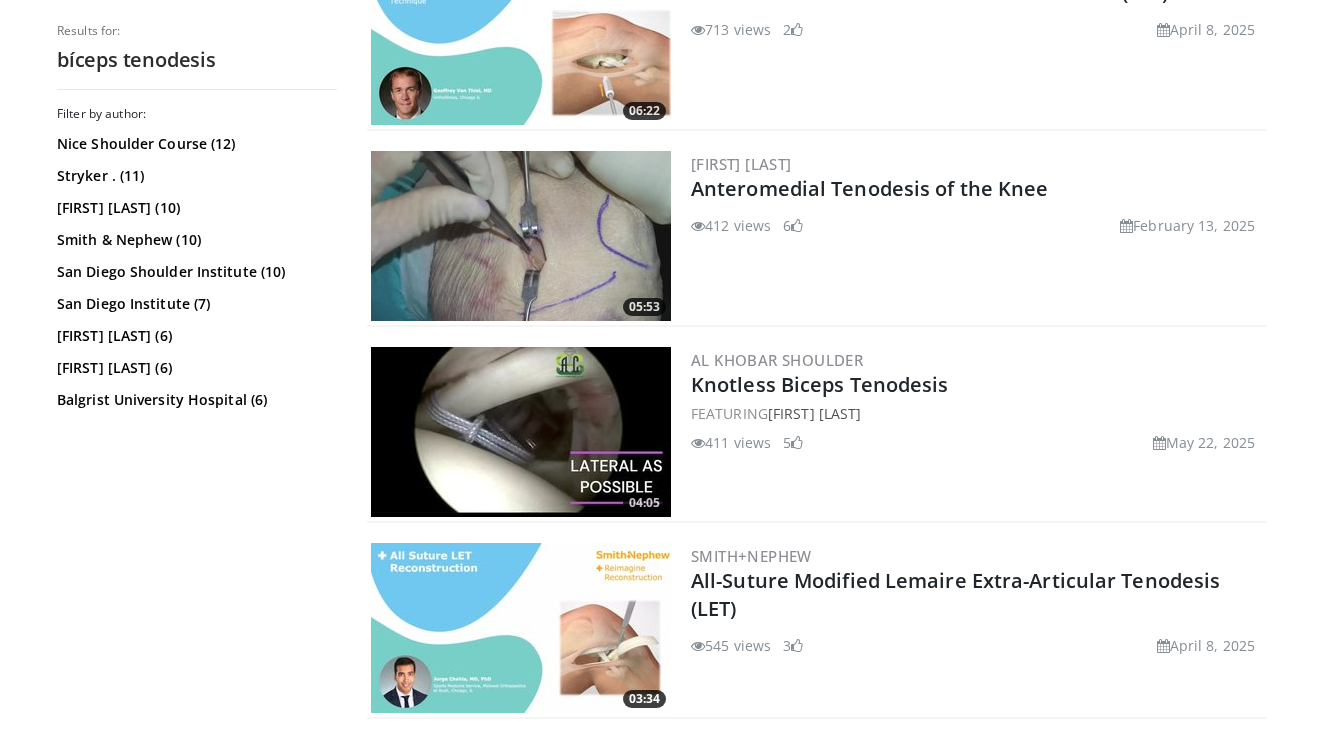 scroll, scrollTop: 546, scrollLeft: 0, axis: vertical 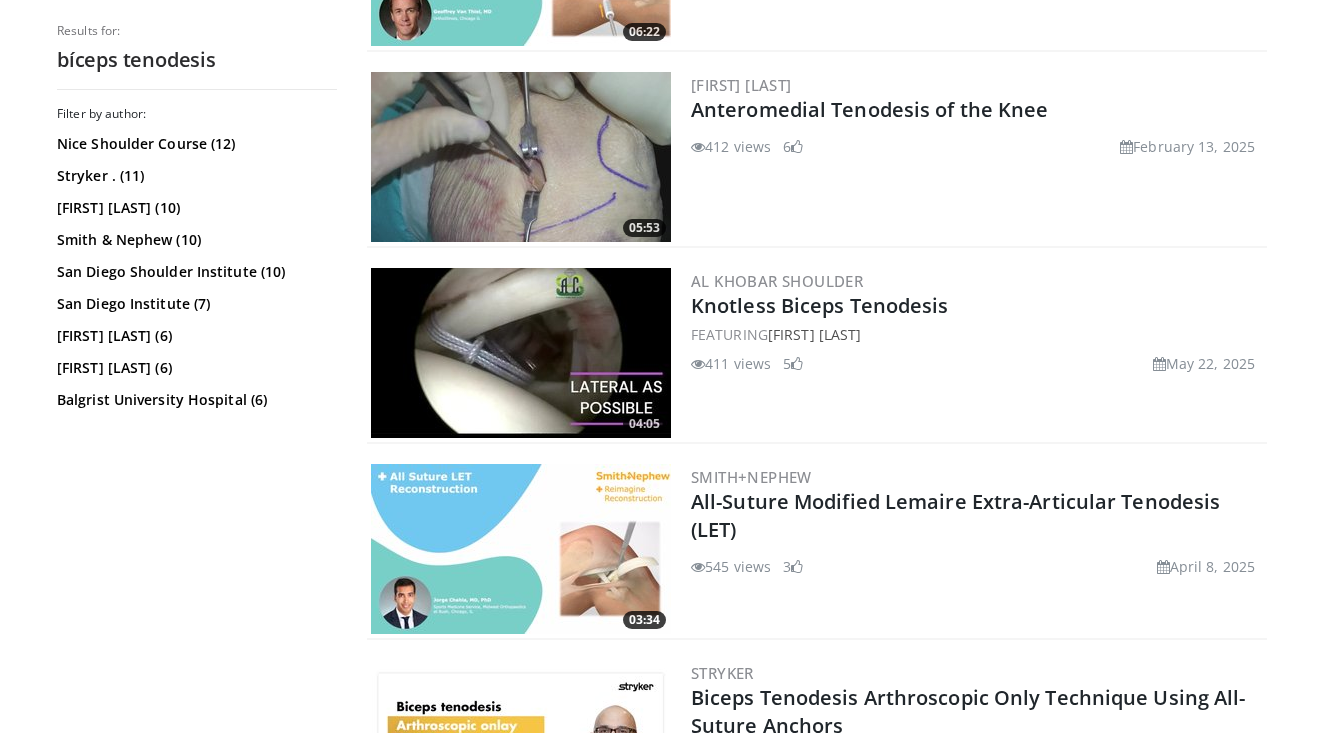 click at bounding box center (521, 353) 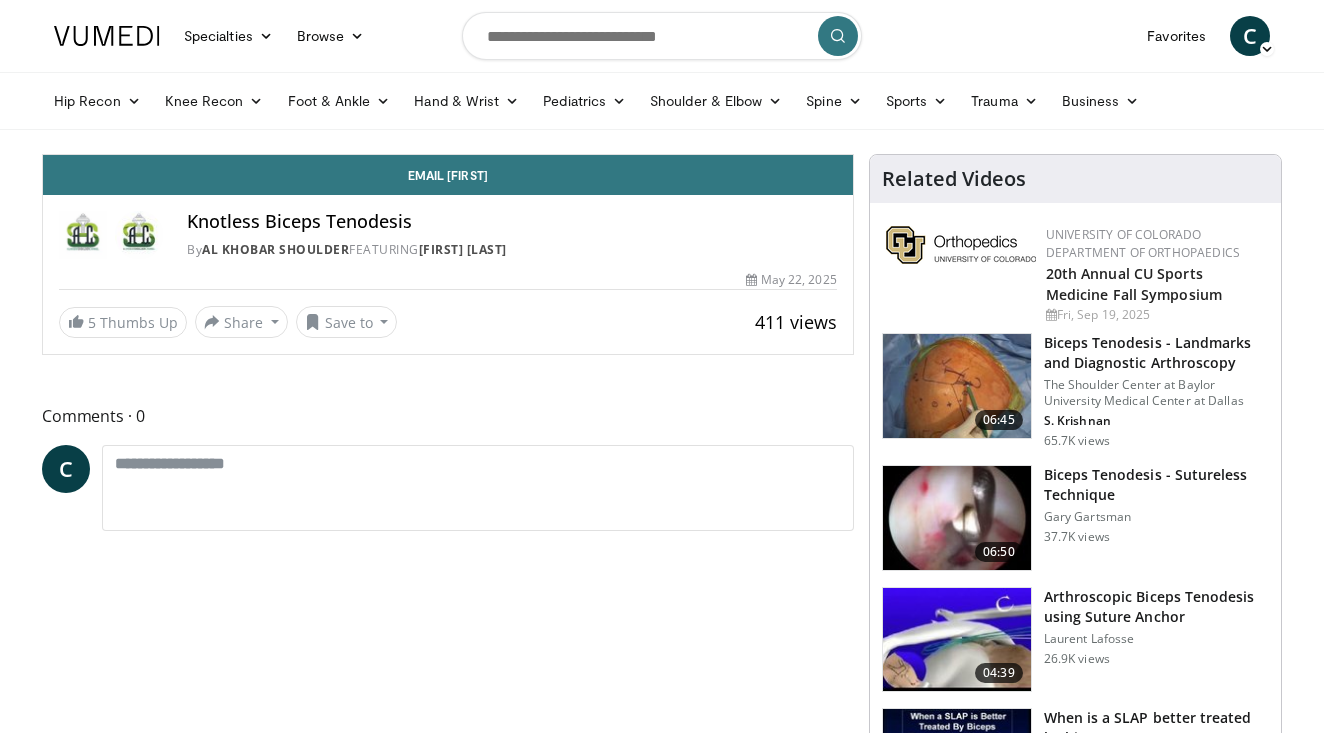 scroll, scrollTop: 0, scrollLeft: 0, axis: both 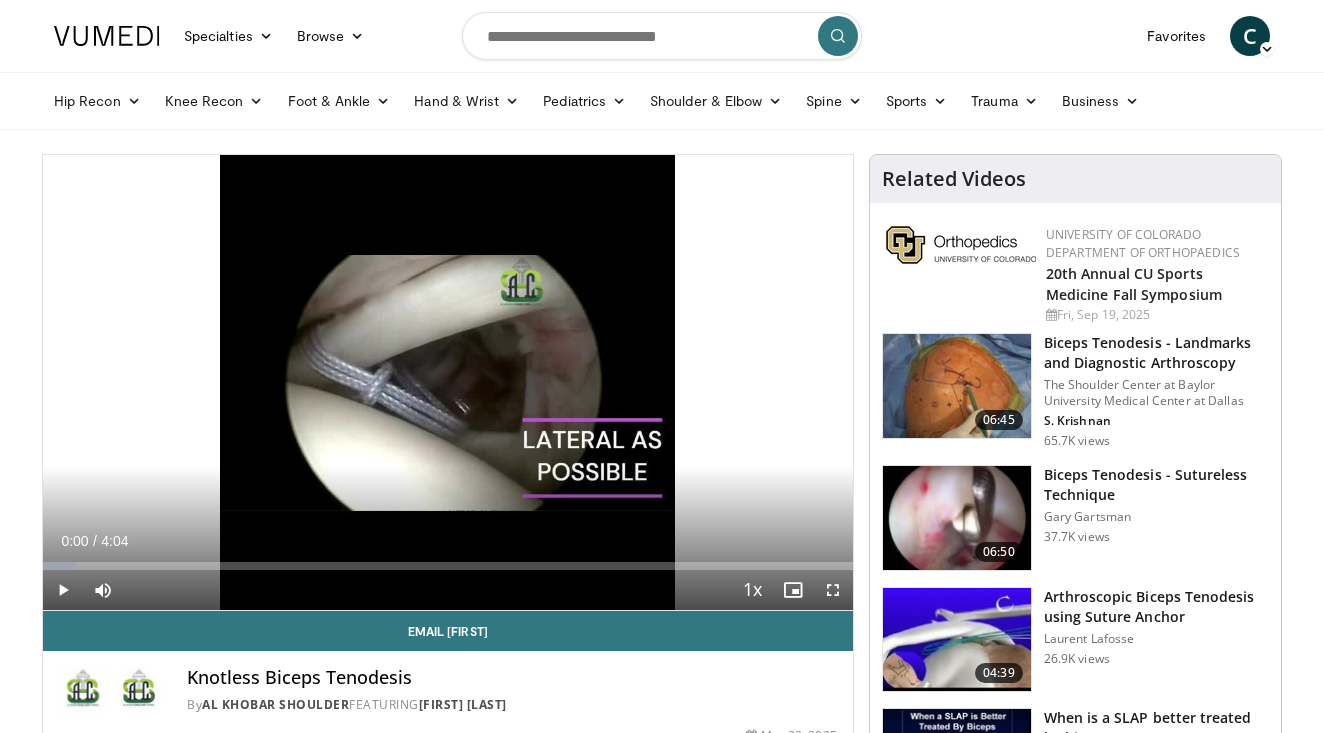click at bounding box center (63, 590) 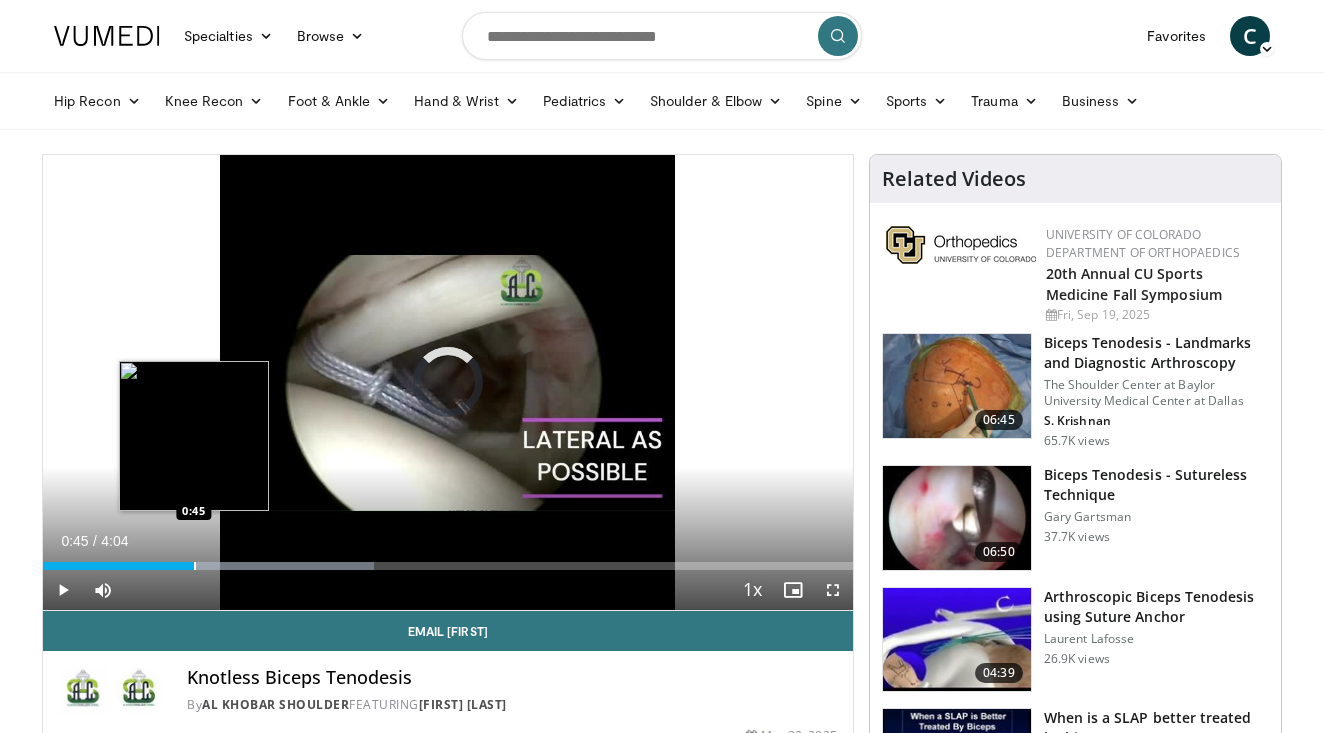 click on "Loaded :  40.94% 0:01 0:45" at bounding box center [448, 560] 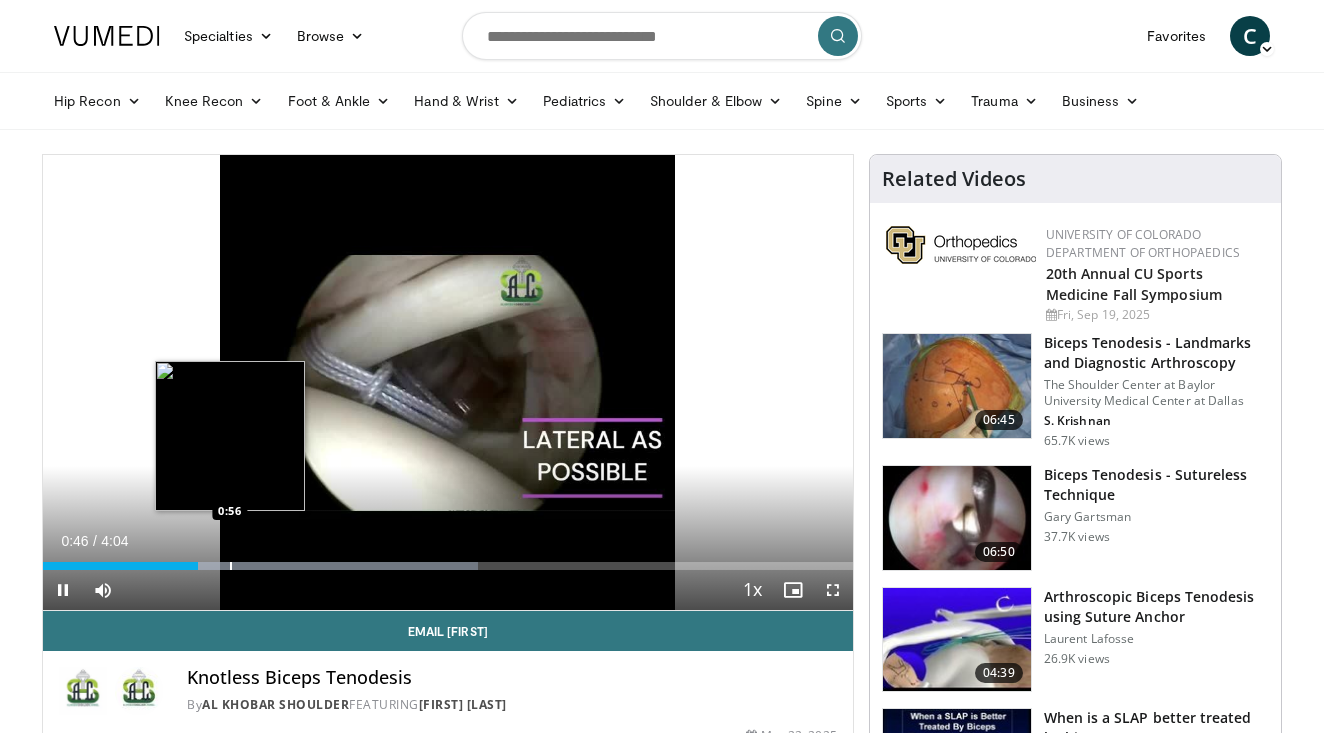 click at bounding box center [231, 566] 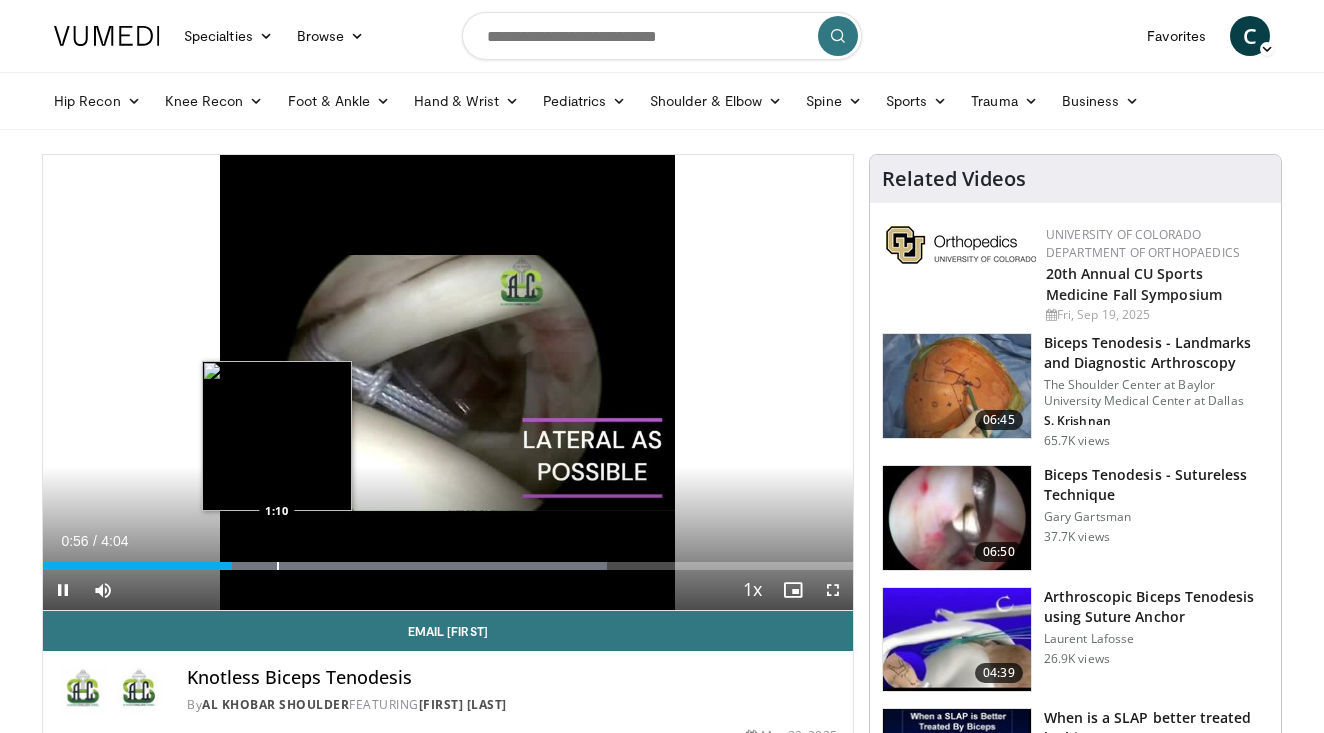 click at bounding box center (278, 566) 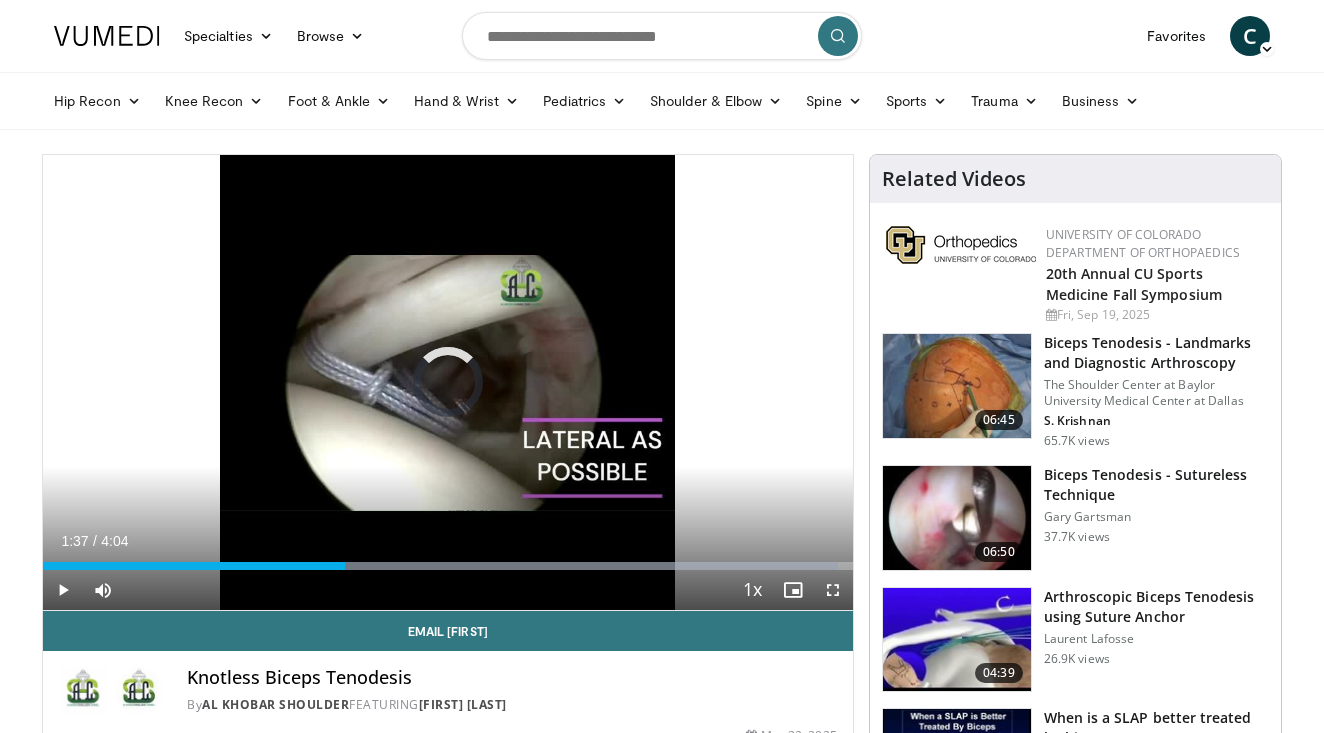 click at bounding box center [368, 566] 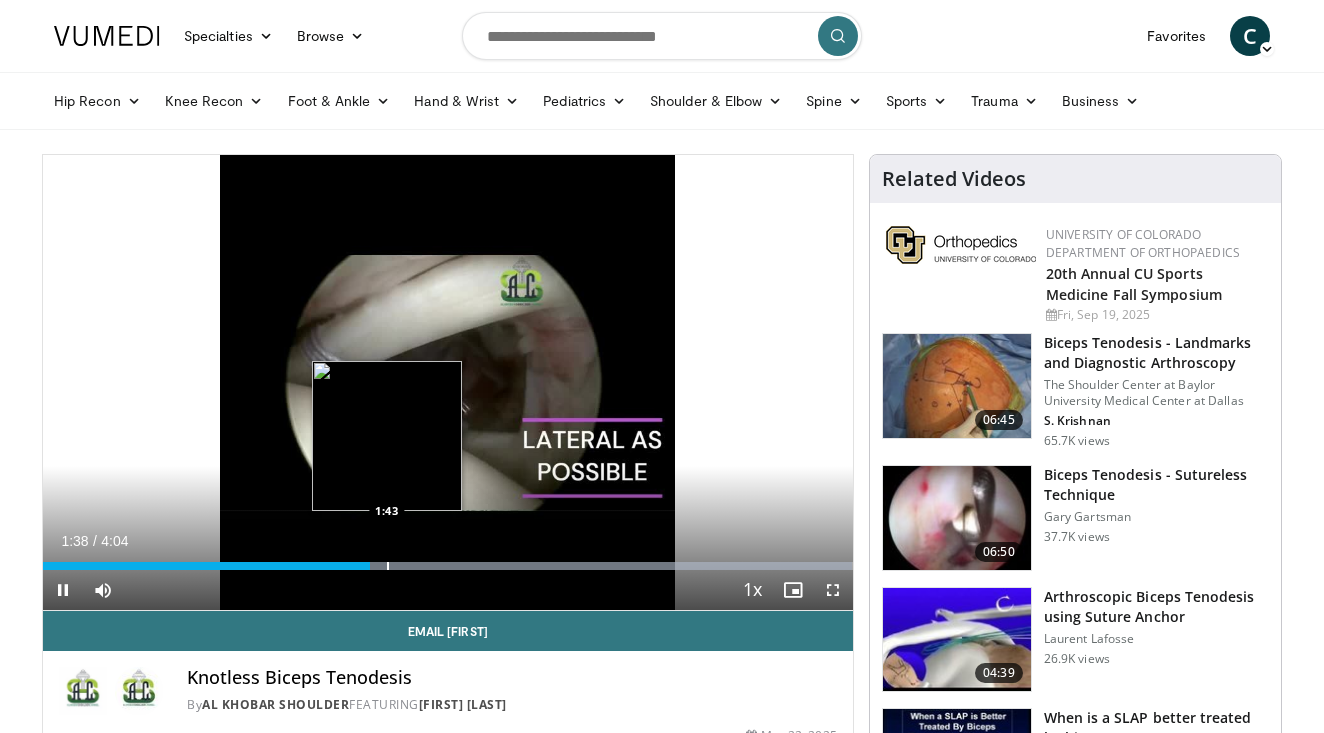 click at bounding box center [388, 566] 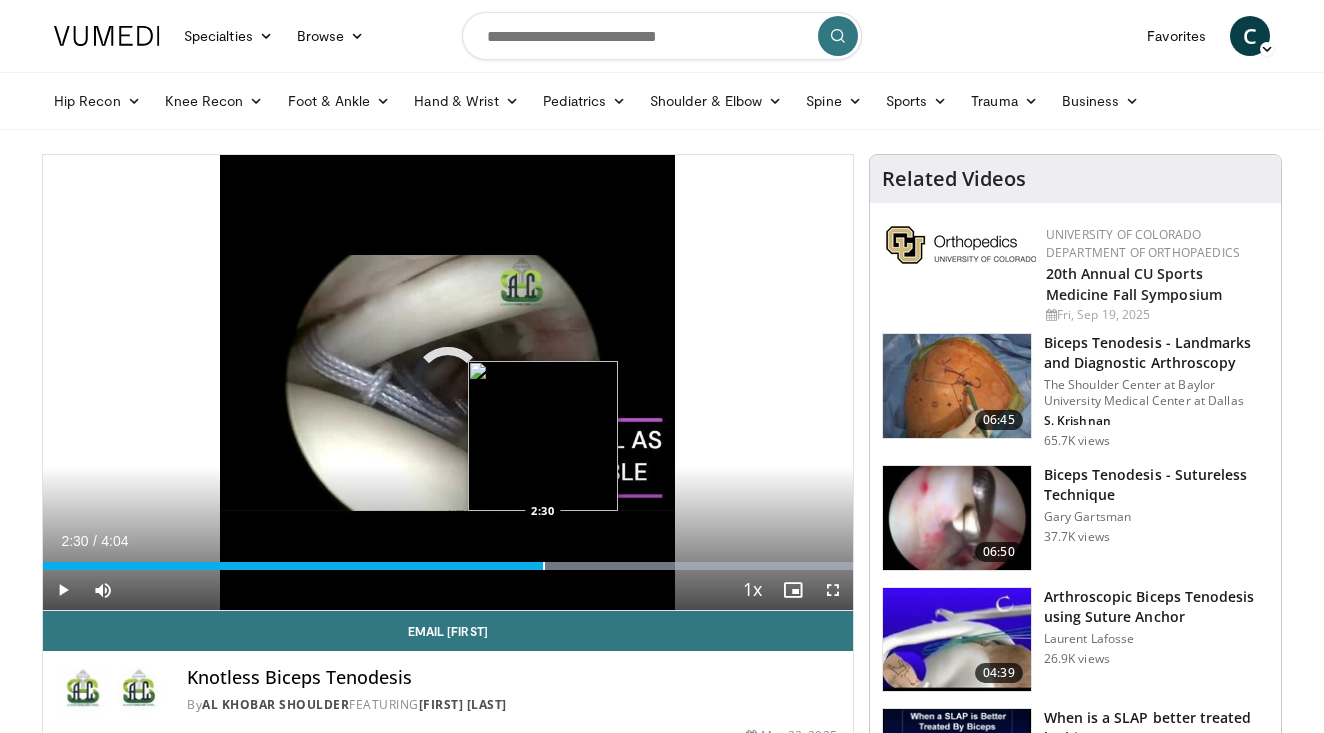 click at bounding box center (544, 566) 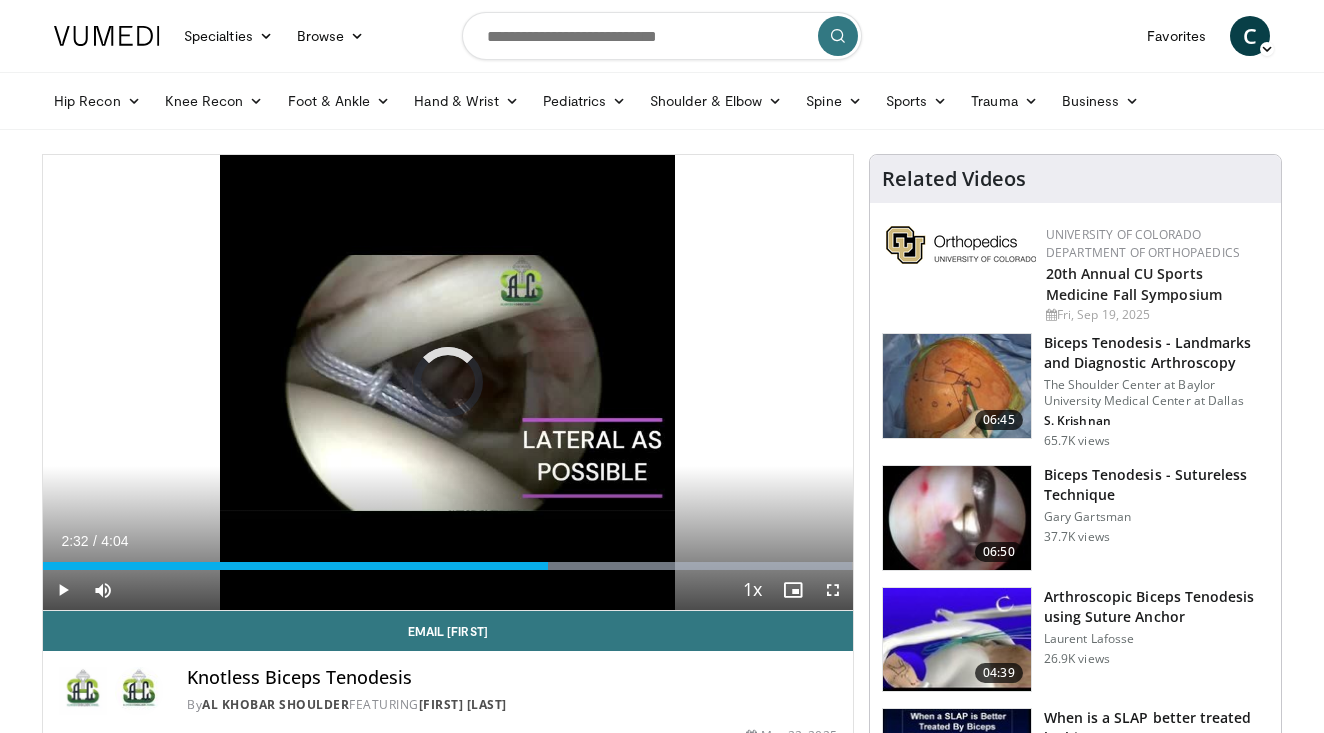 click at bounding box center [607, 566] 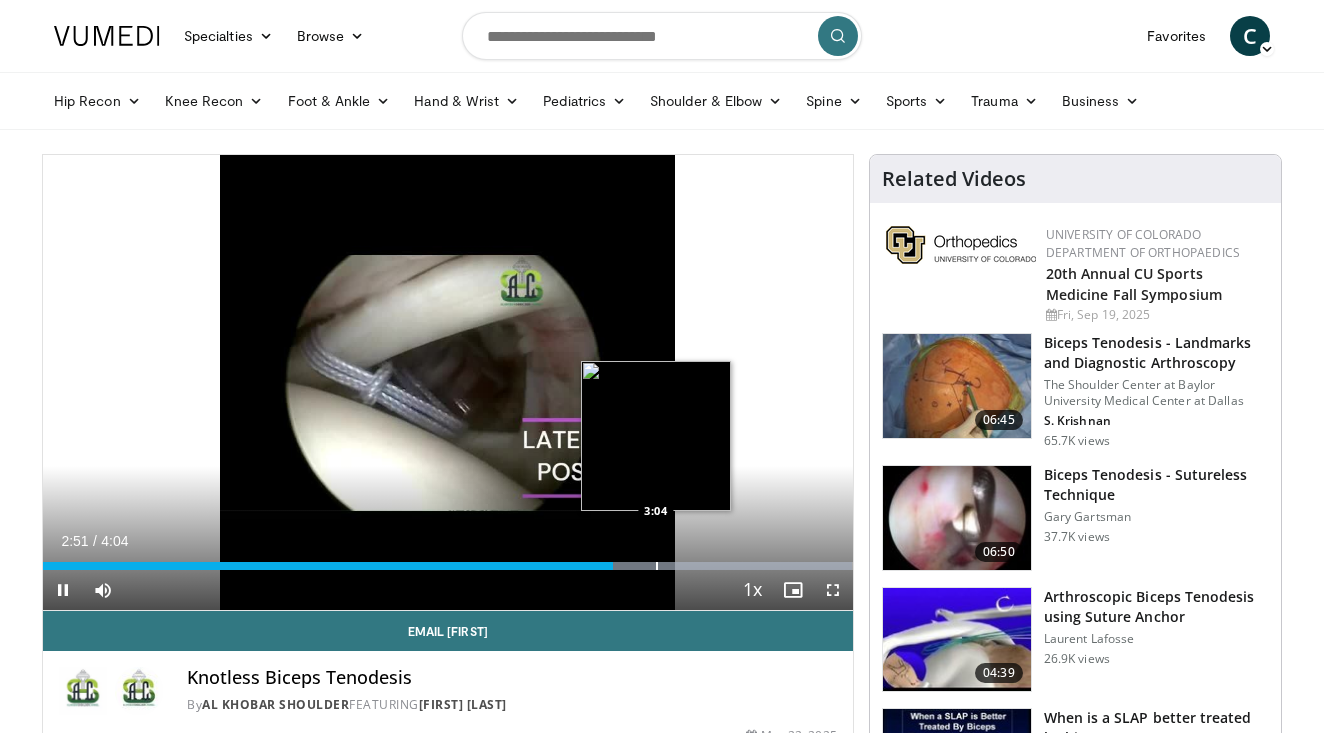 click at bounding box center (657, 566) 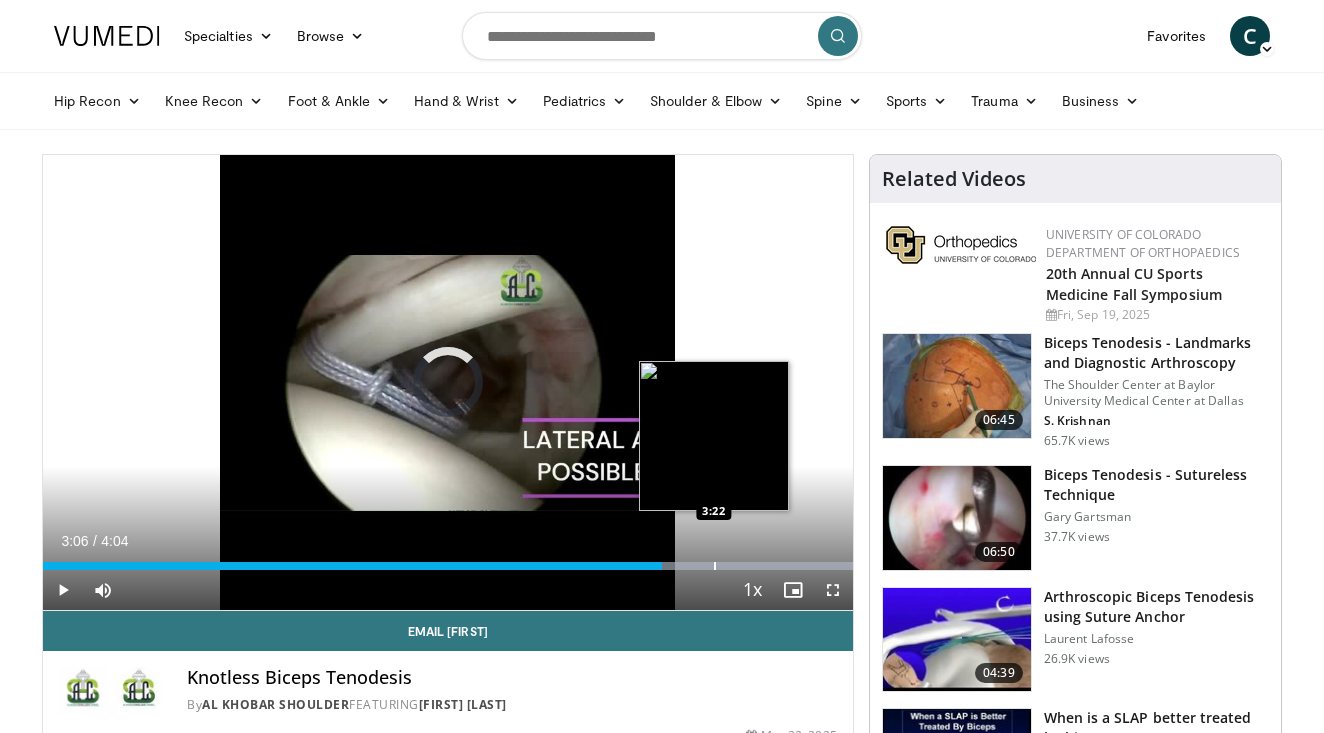 click at bounding box center [715, 566] 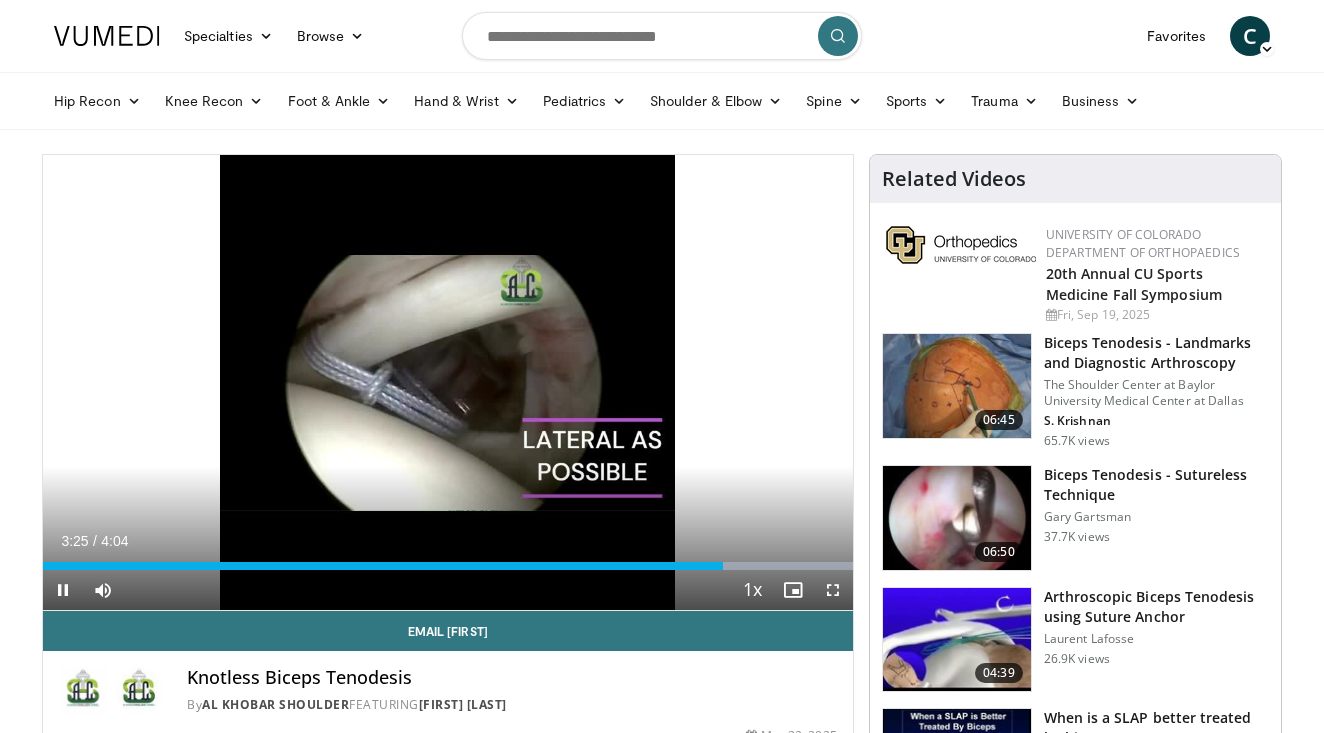 click at bounding box center [63, 590] 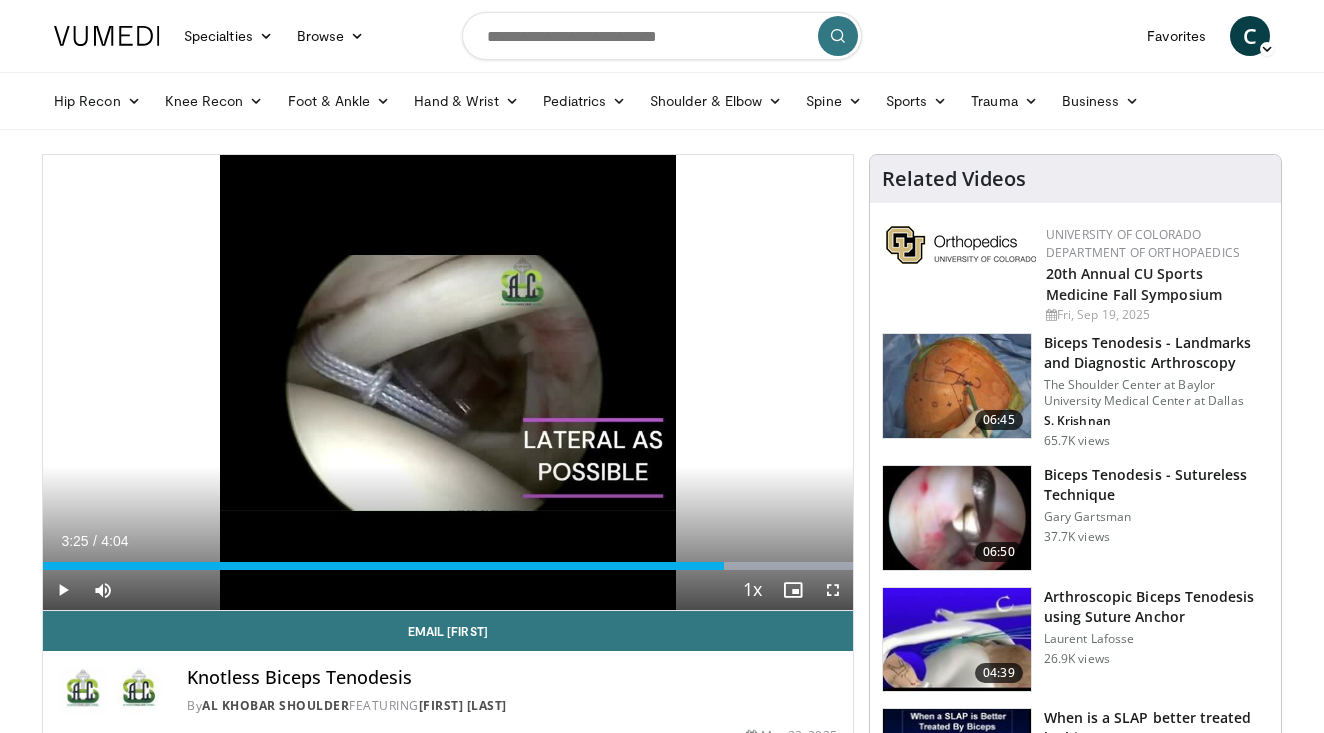 scroll, scrollTop: 0, scrollLeft: 0, axis: both 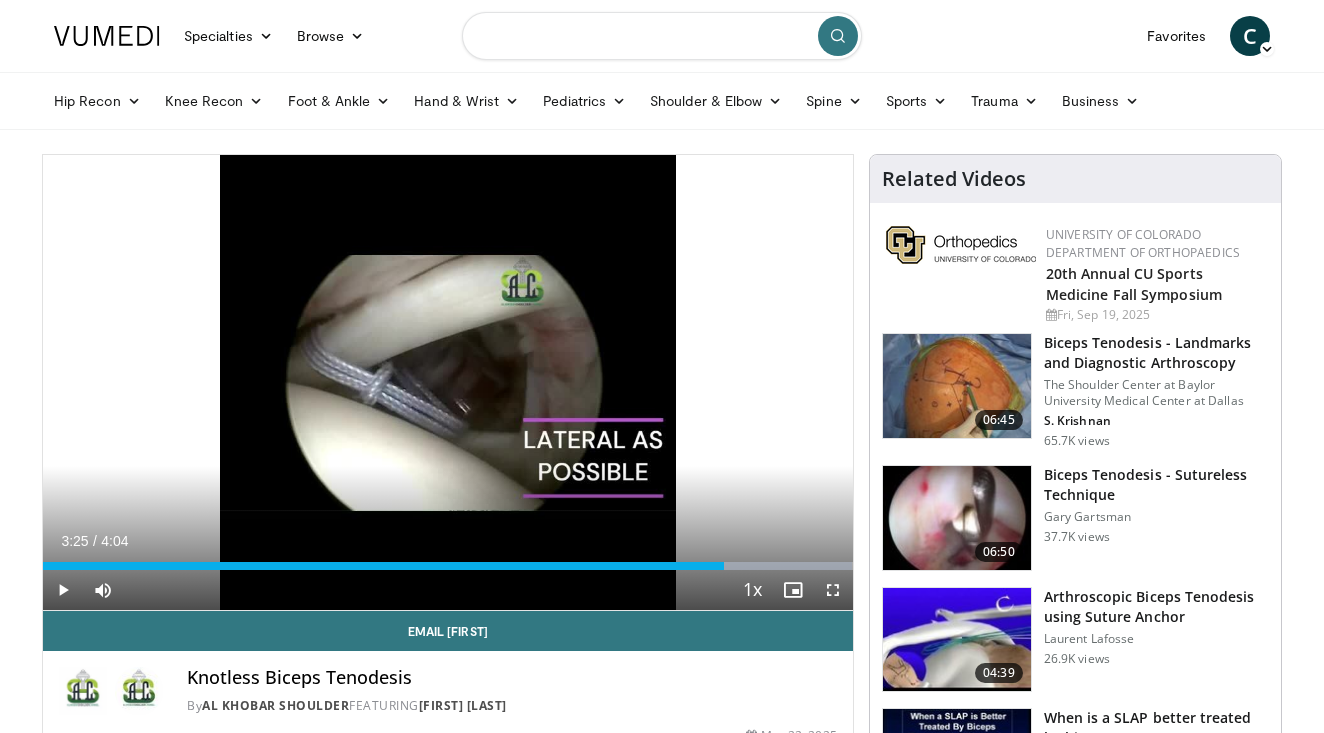 click at bounding box center (662, 36) 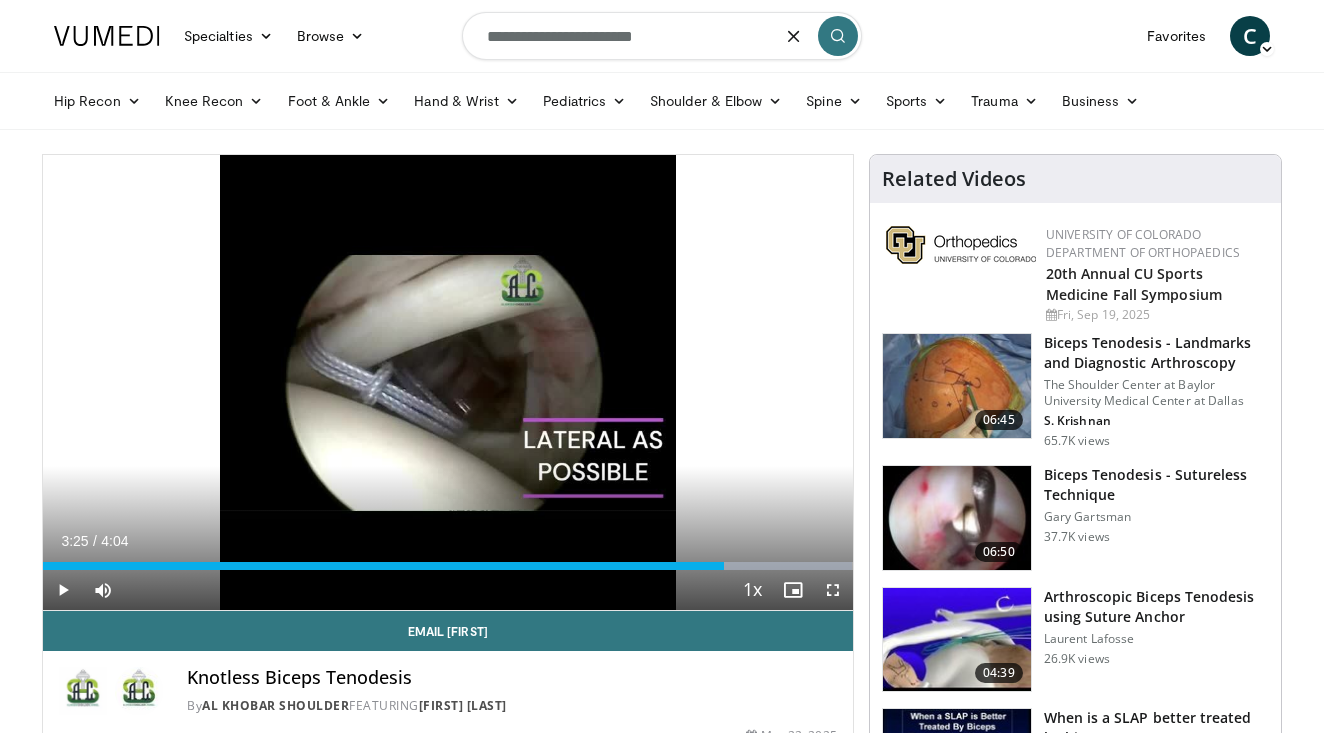 type on "**********" 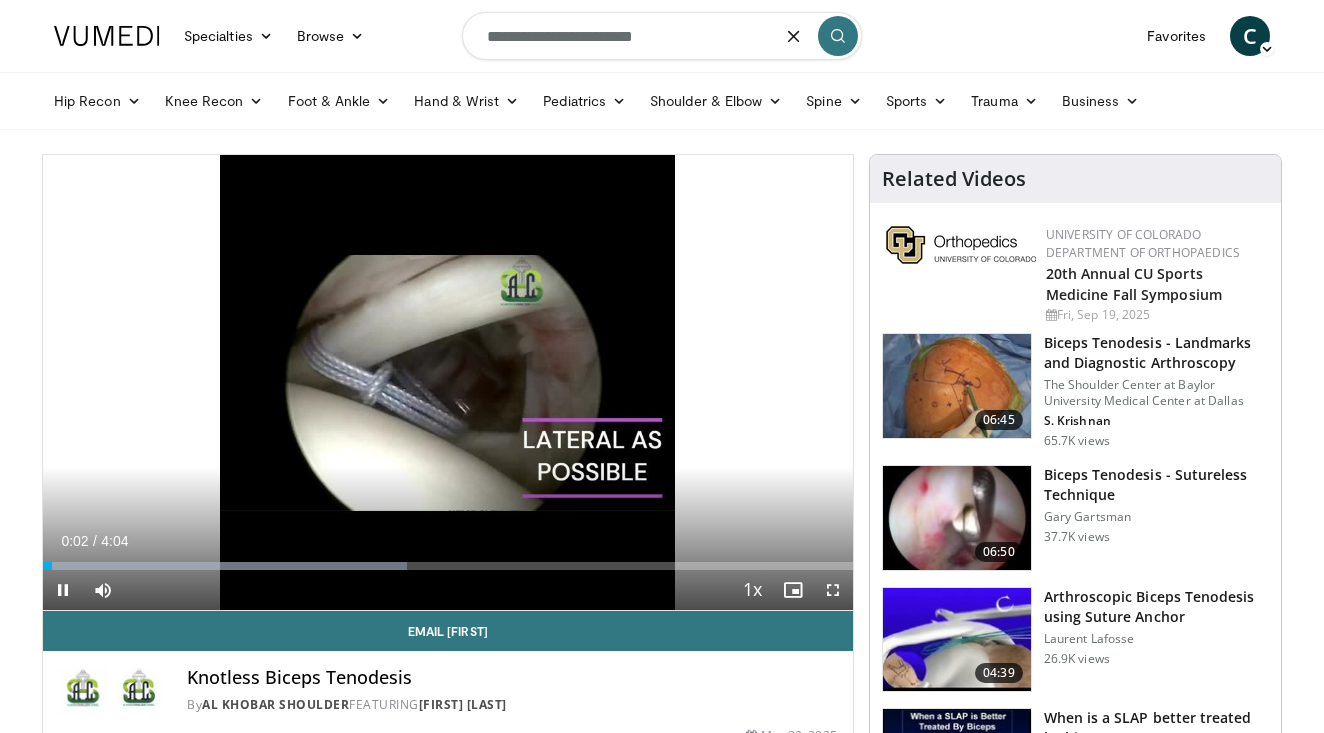 click at bounding box center [63, 590] 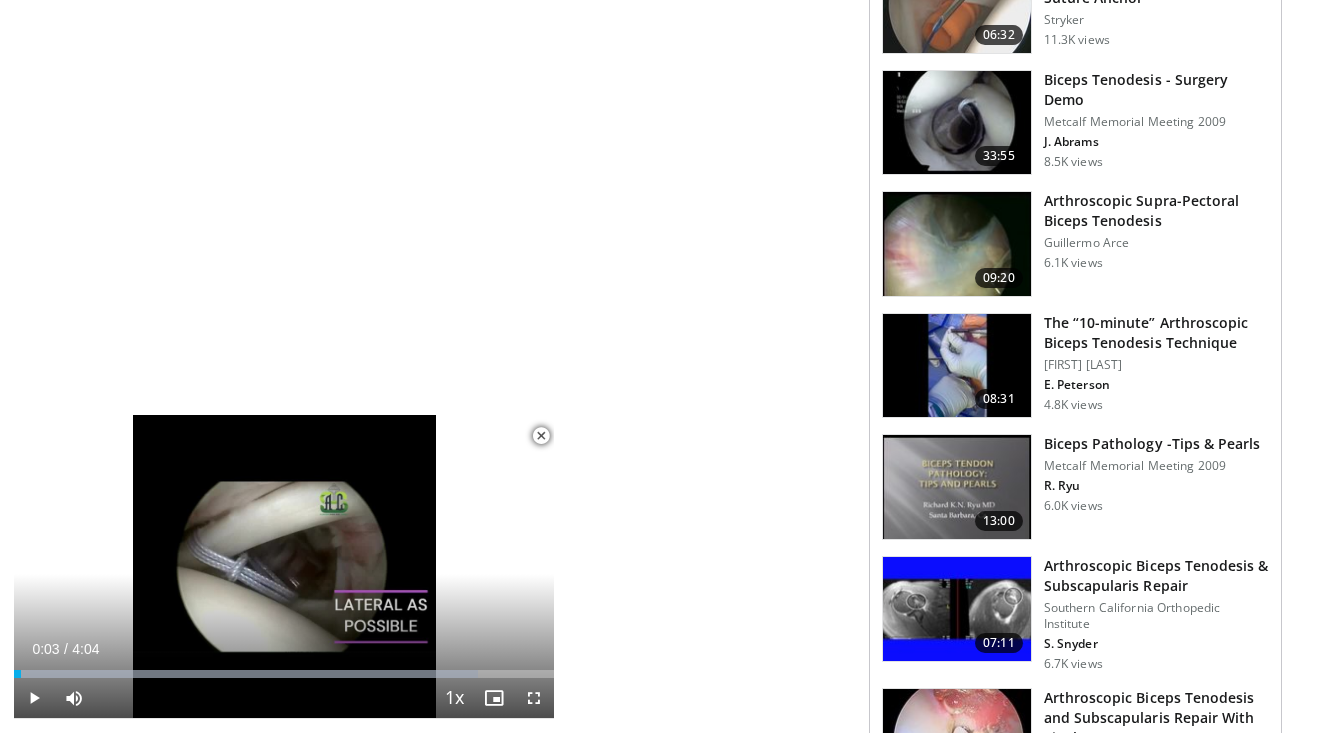 scroll, scrollTop: 1845, scrollLeft: 0, axis: vertical 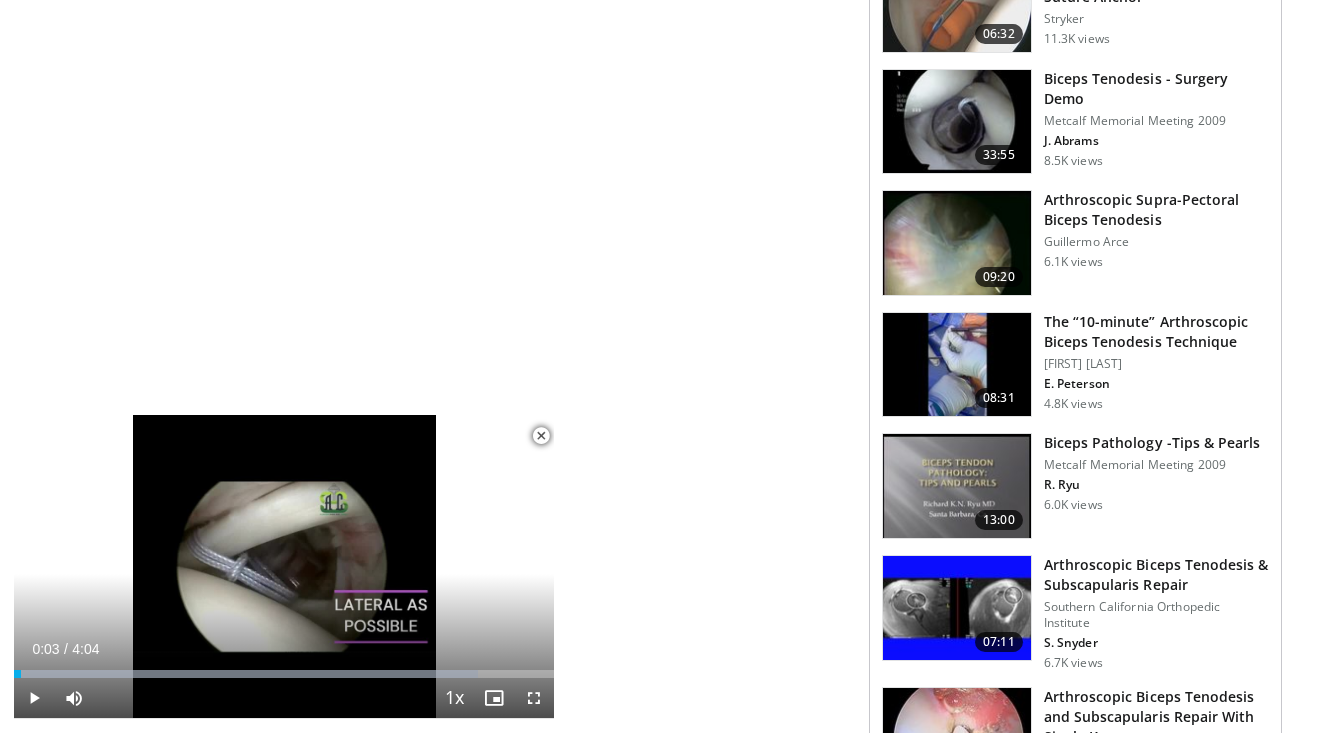 click at bounding box center [957, 243] 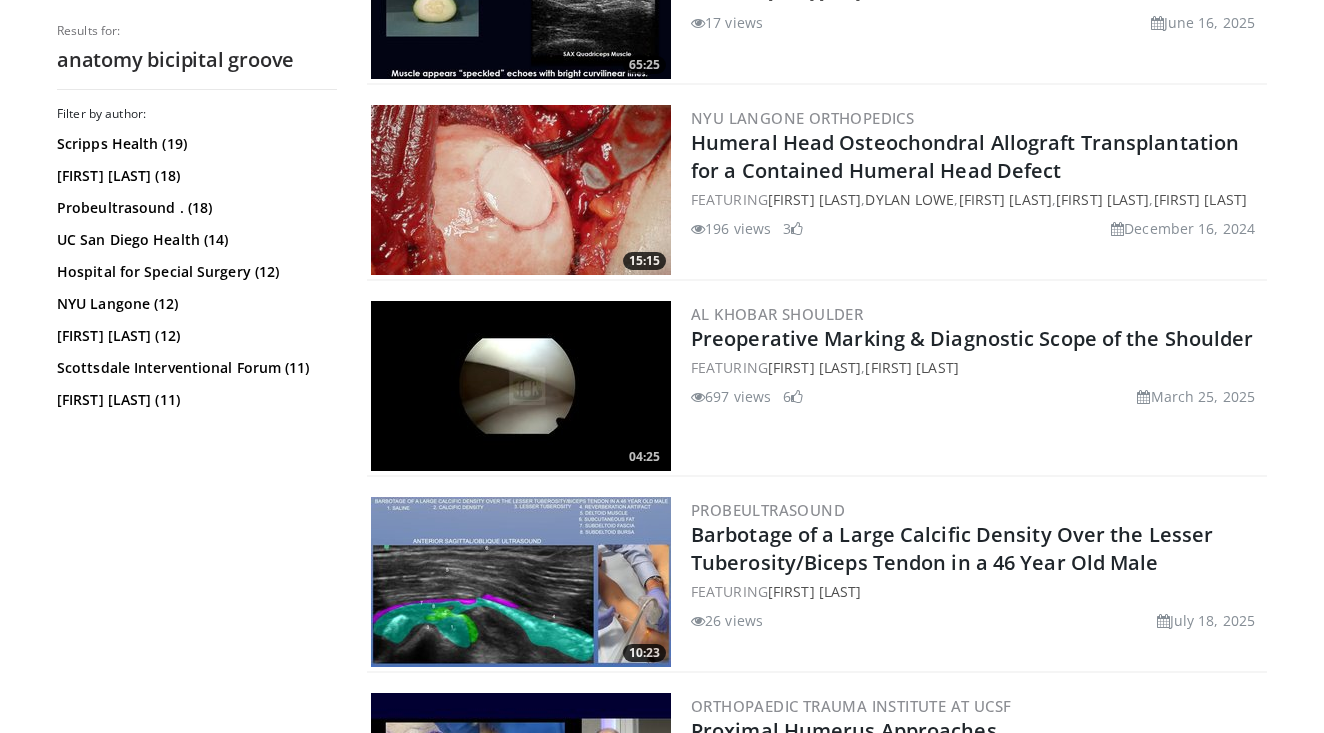 scroll, scrollTop: 2102, scrollLeft: 0, axis: vertical 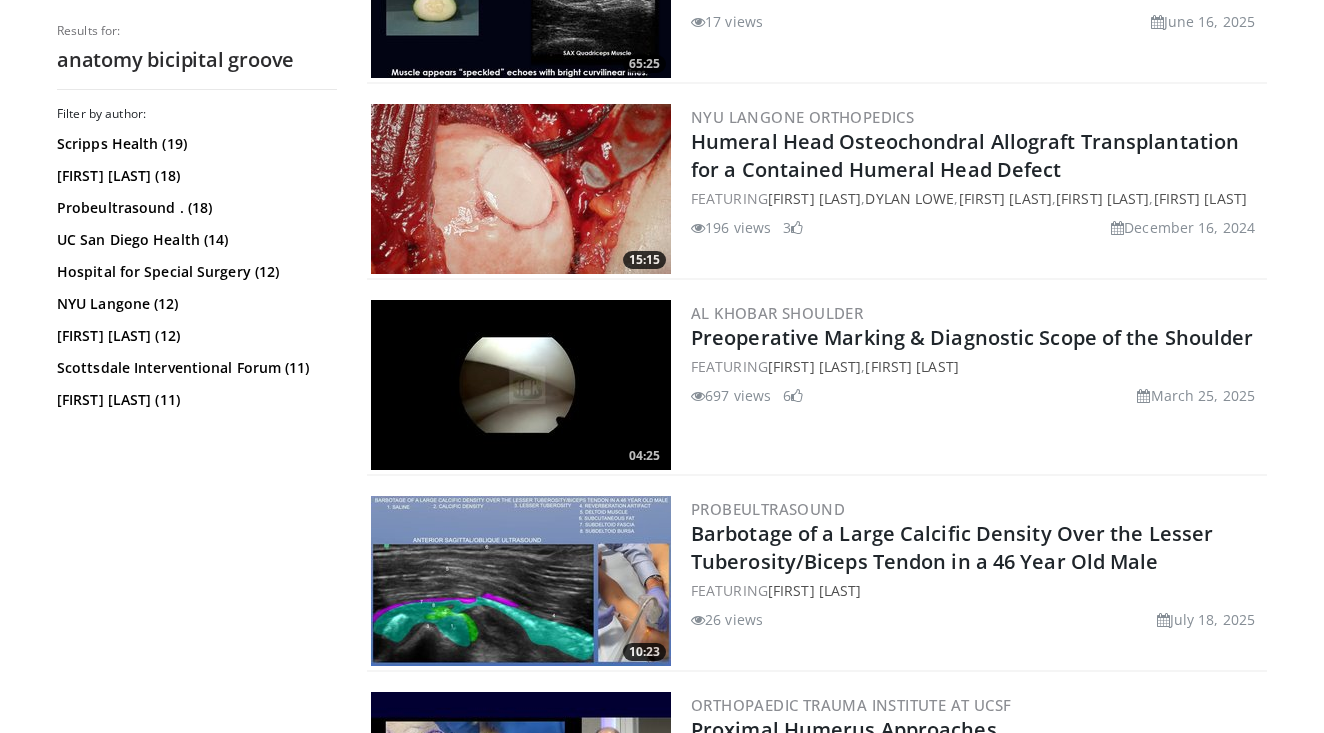 click at bounding box center (521, 385) 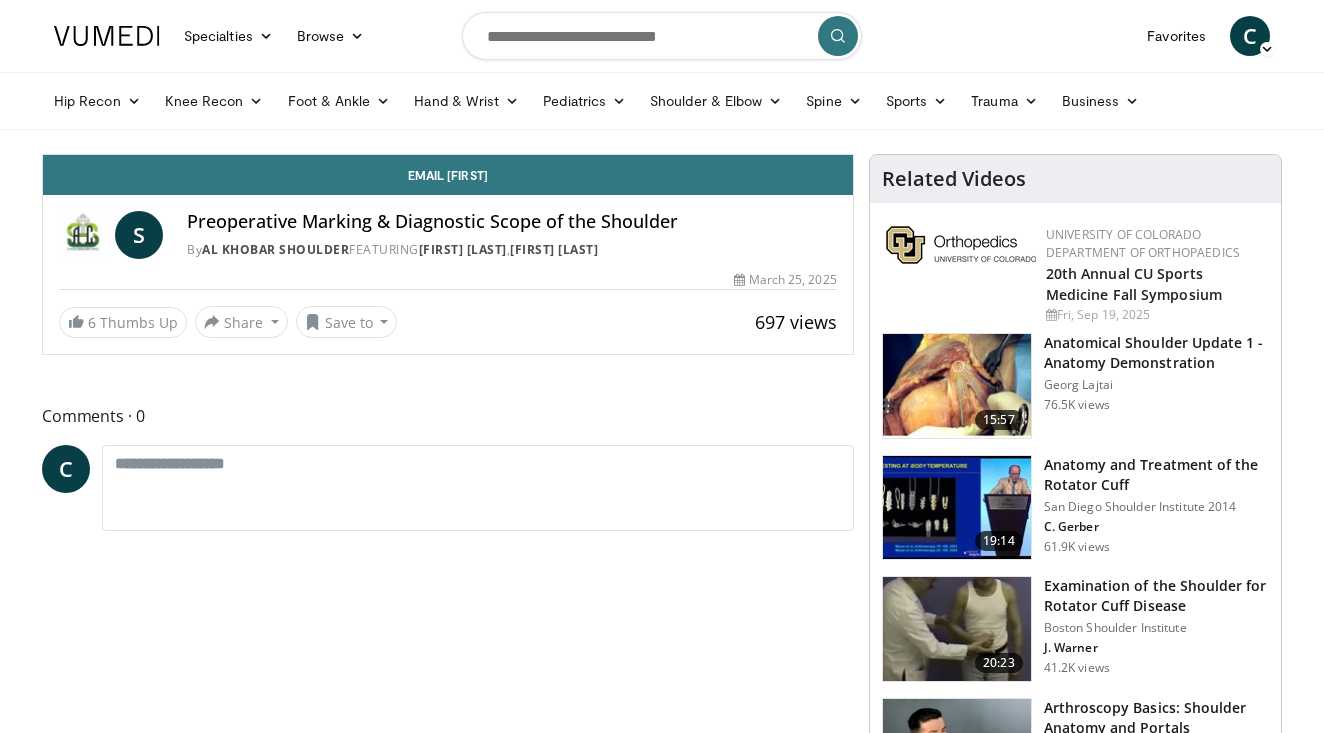 scroll, scrollTop: 0, scrollLeft: 0, axis: both 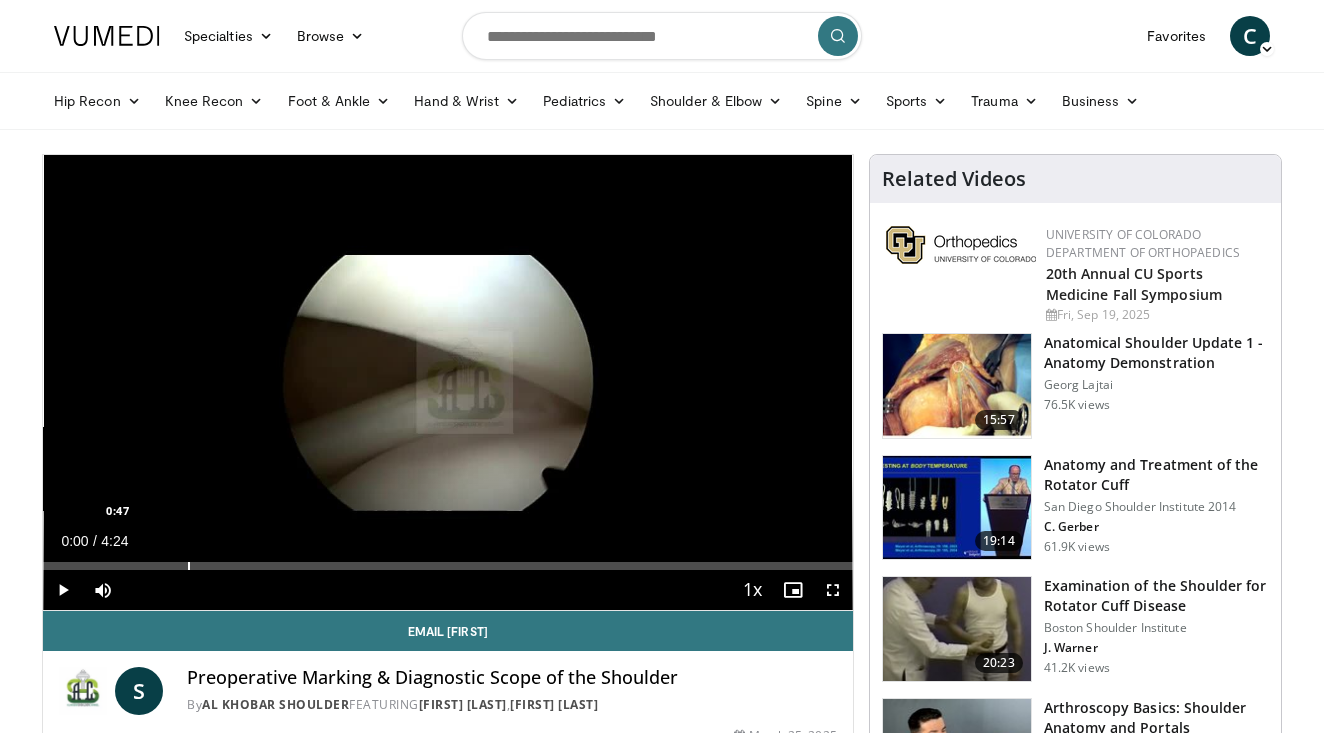 click at bounding box center [189, 566] 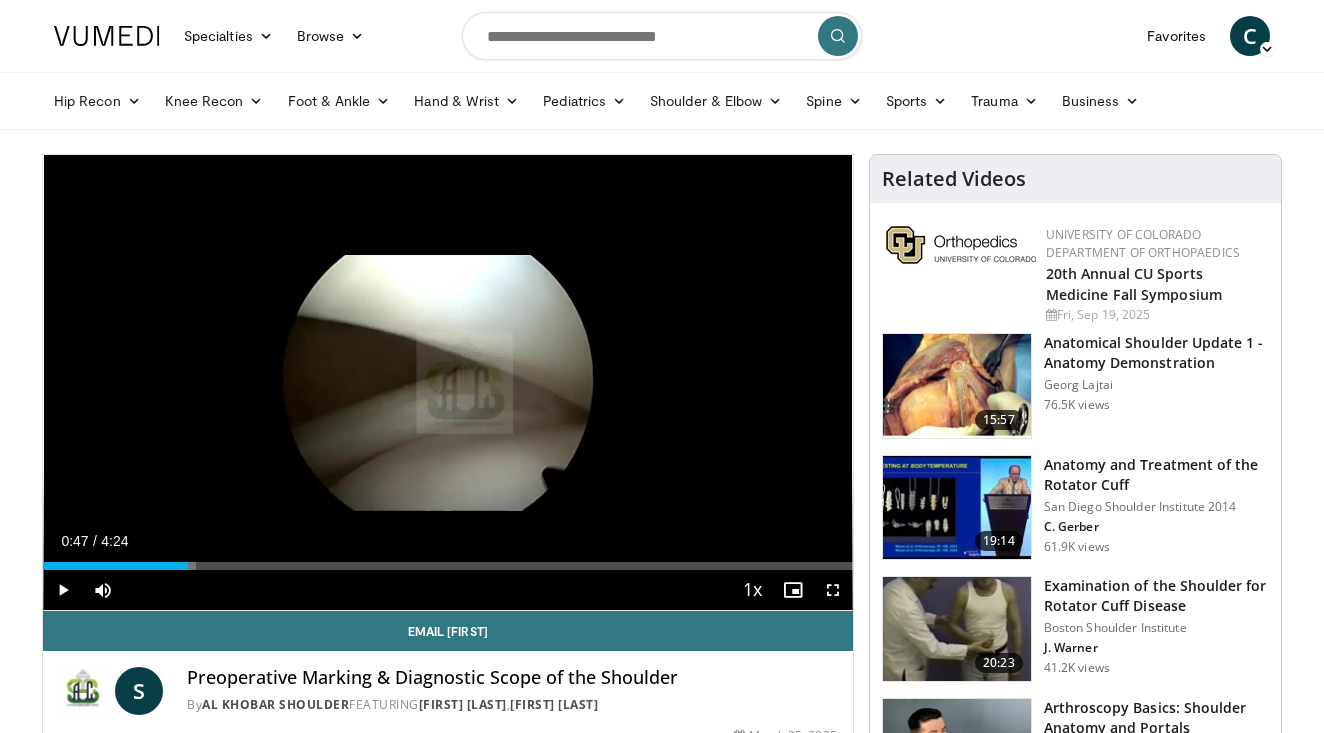click on "Current Time  0:47 / Duration  4:24 Play Skip Backward Skip Forward Mute Loaded :  18.87% 0:47 1:14 Stream Type  LIVE Seek to live, currently behind live LIVE   1x Playback Rate 0.5x 0.75x 1x , selected 1.25x 1.5x 1.75x 2x Chapters Chapters Descriptions descriptions off , selected Captions captions off , selected Audio Track en (Main) , selected Fullscreen Enable picture-in-picture mode" at bounding box center (448, 590) 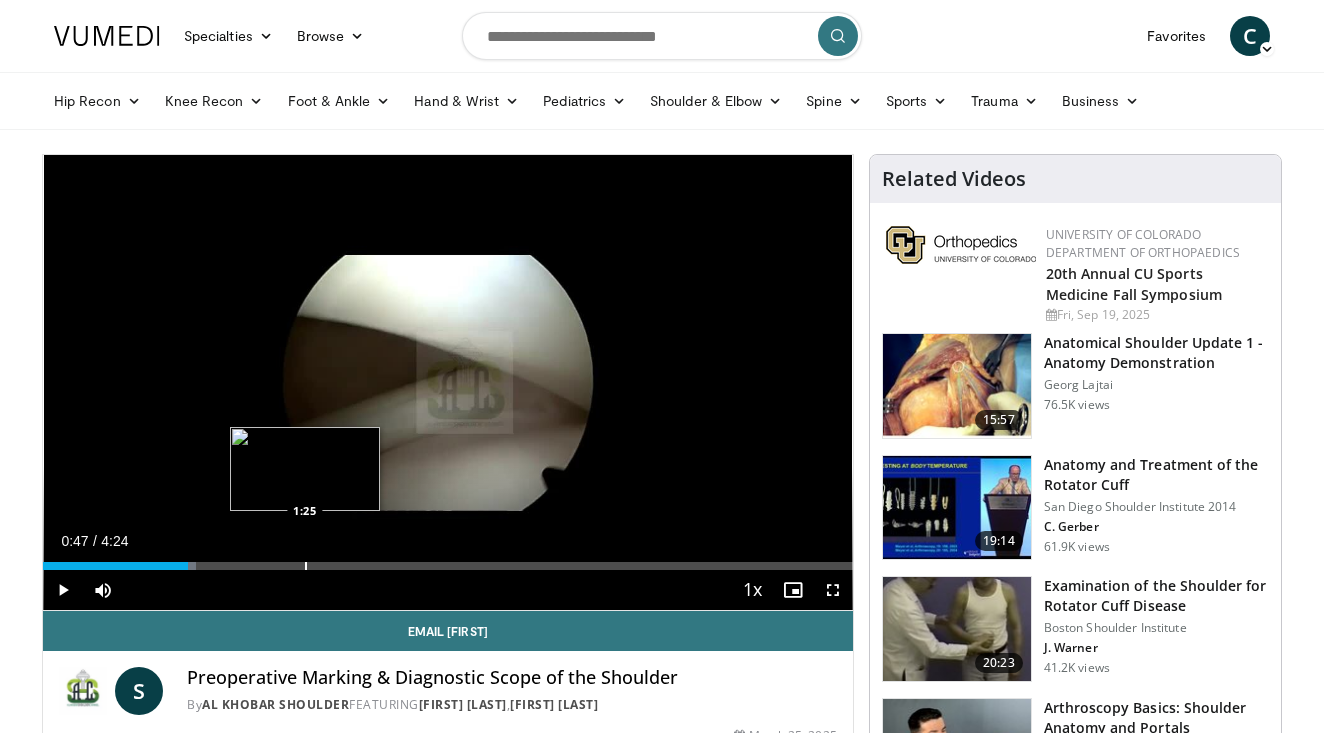 click at bounding box center (306, 566) 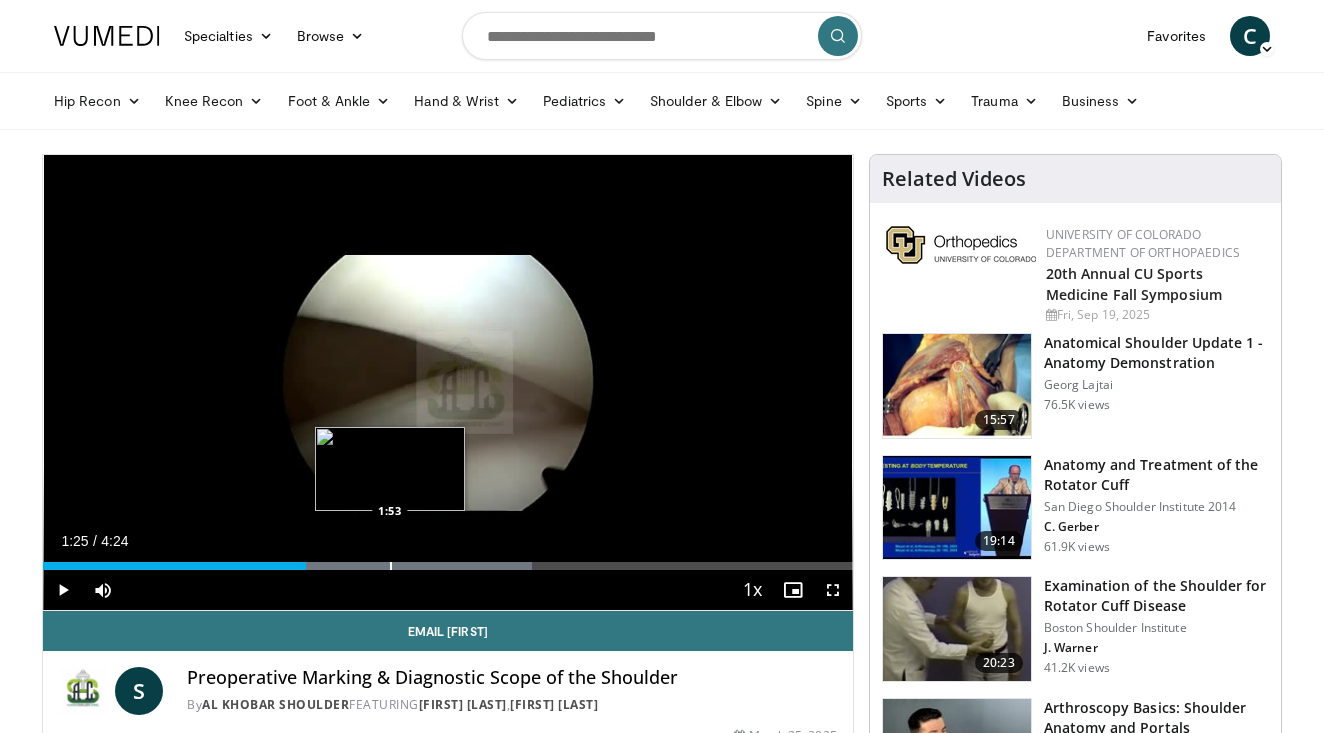 click at bounding box center [391, 566] 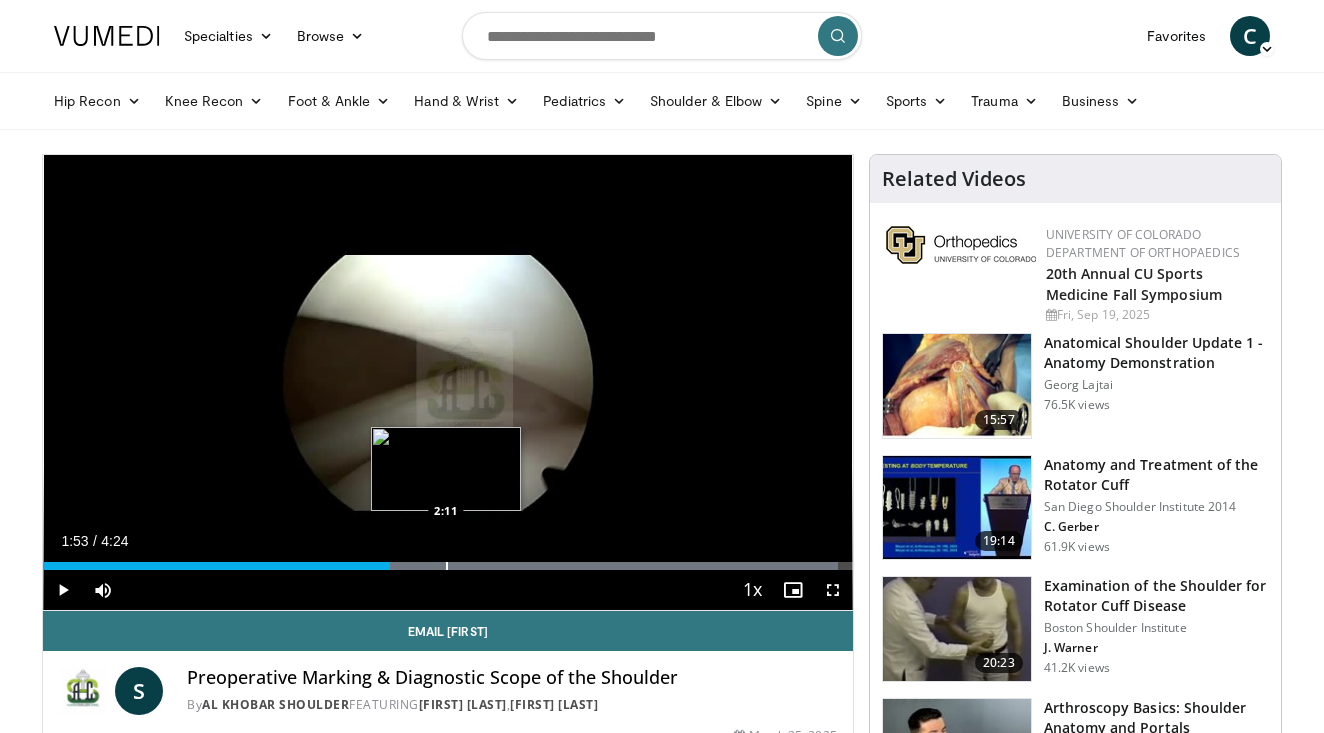 click at bounding box center [447, 566] 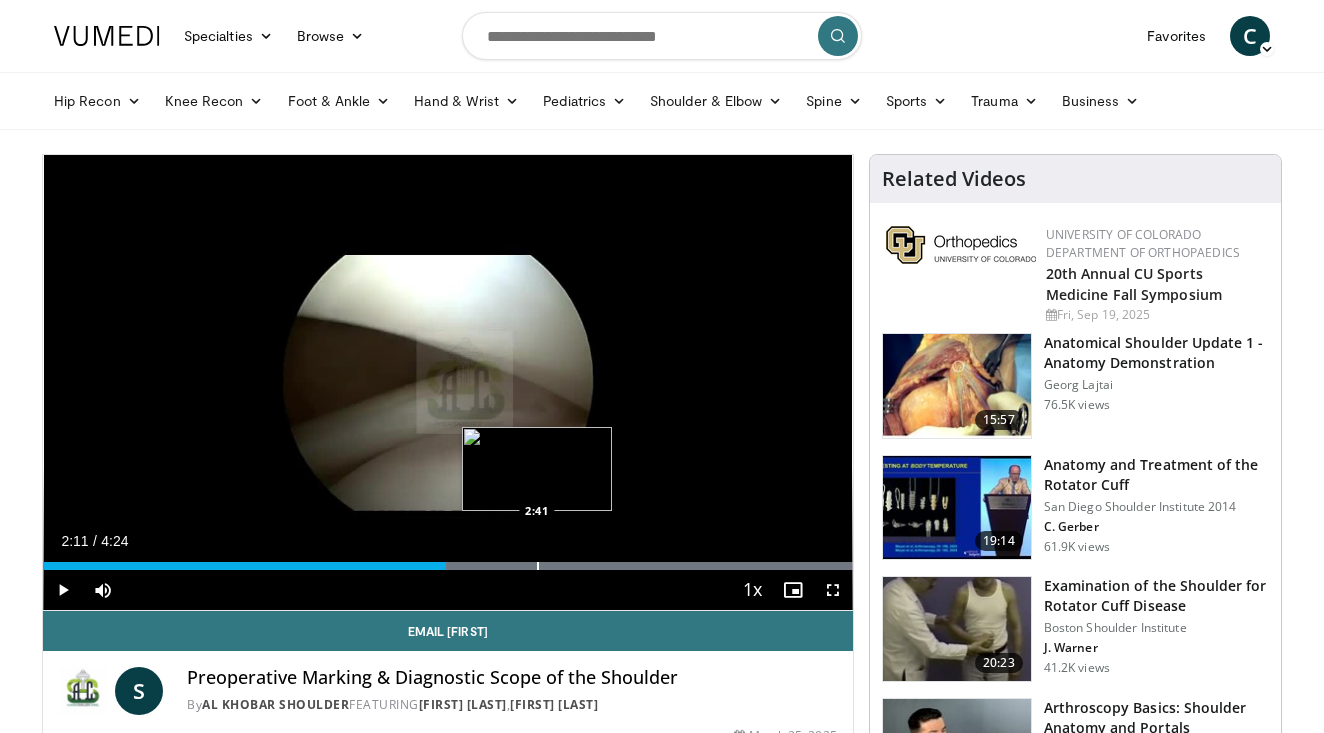 click at bounding box center (538, 566) 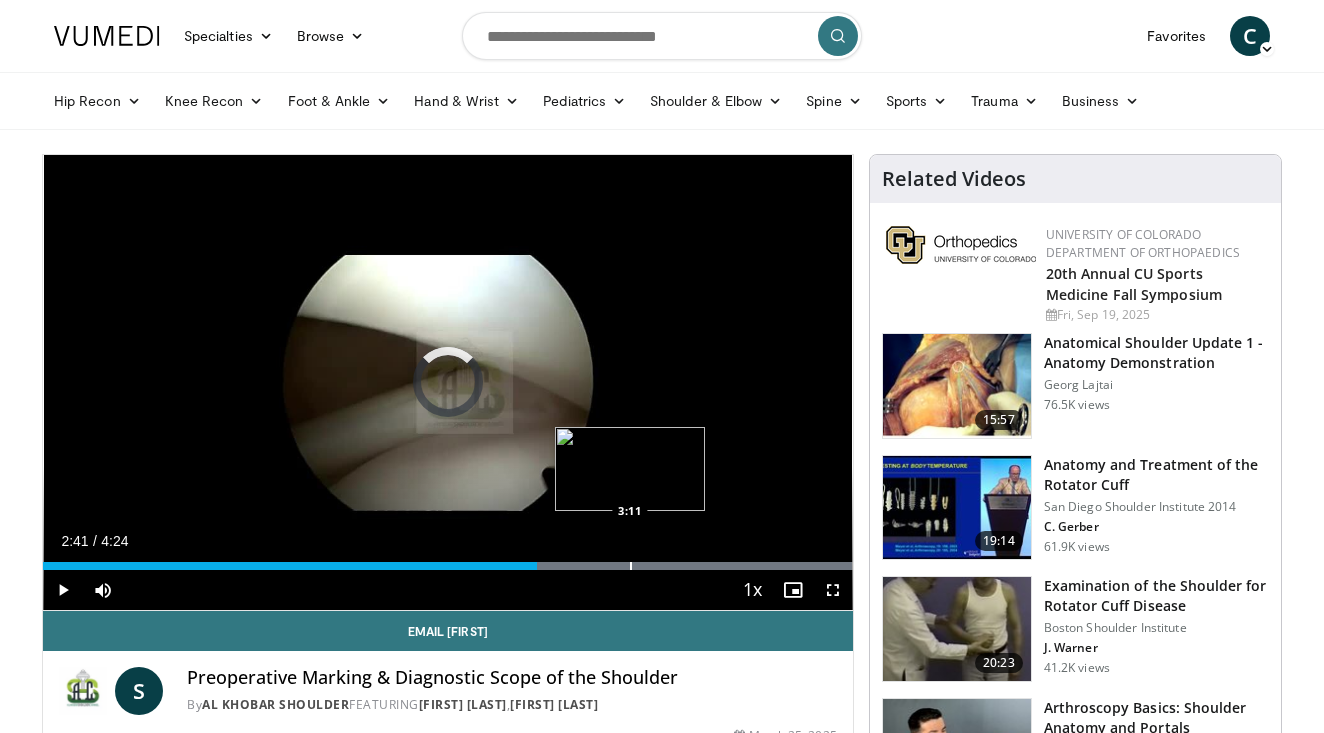 click at bounding box center (631, 566) 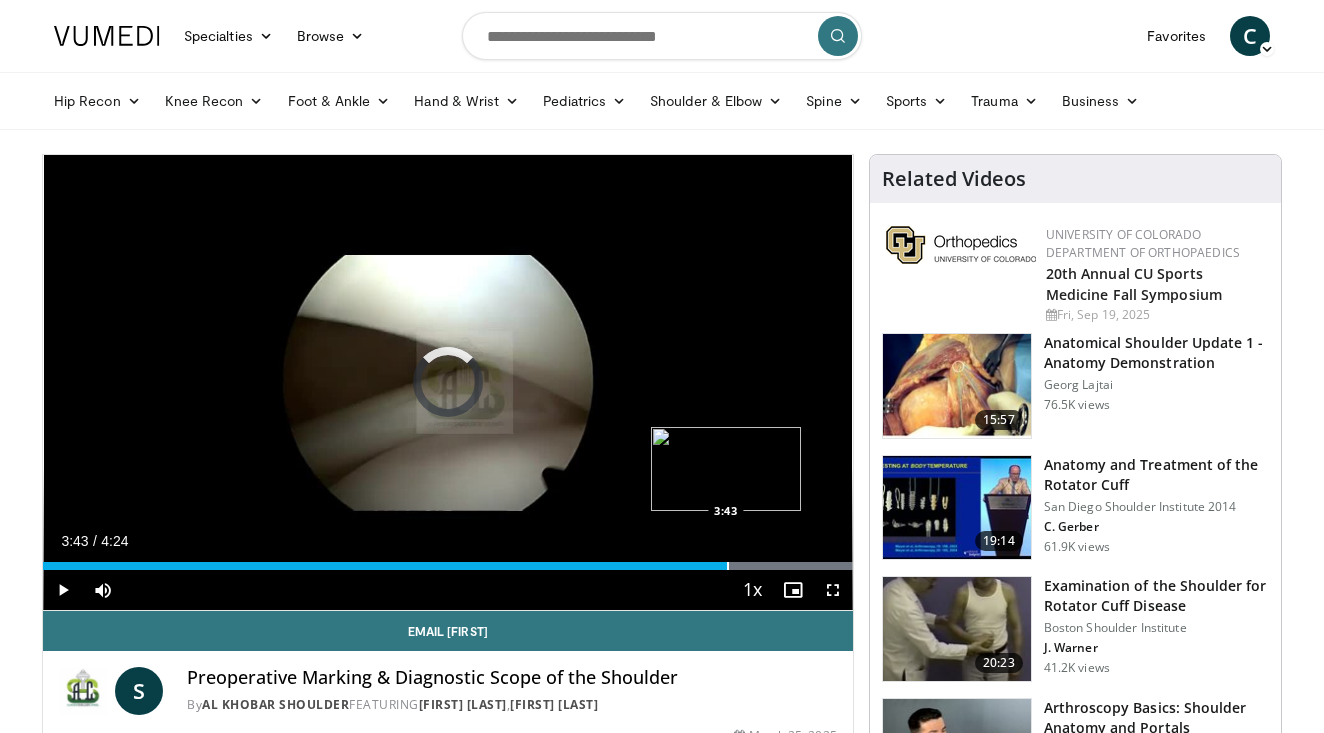 click at bounding box center [728, 566] 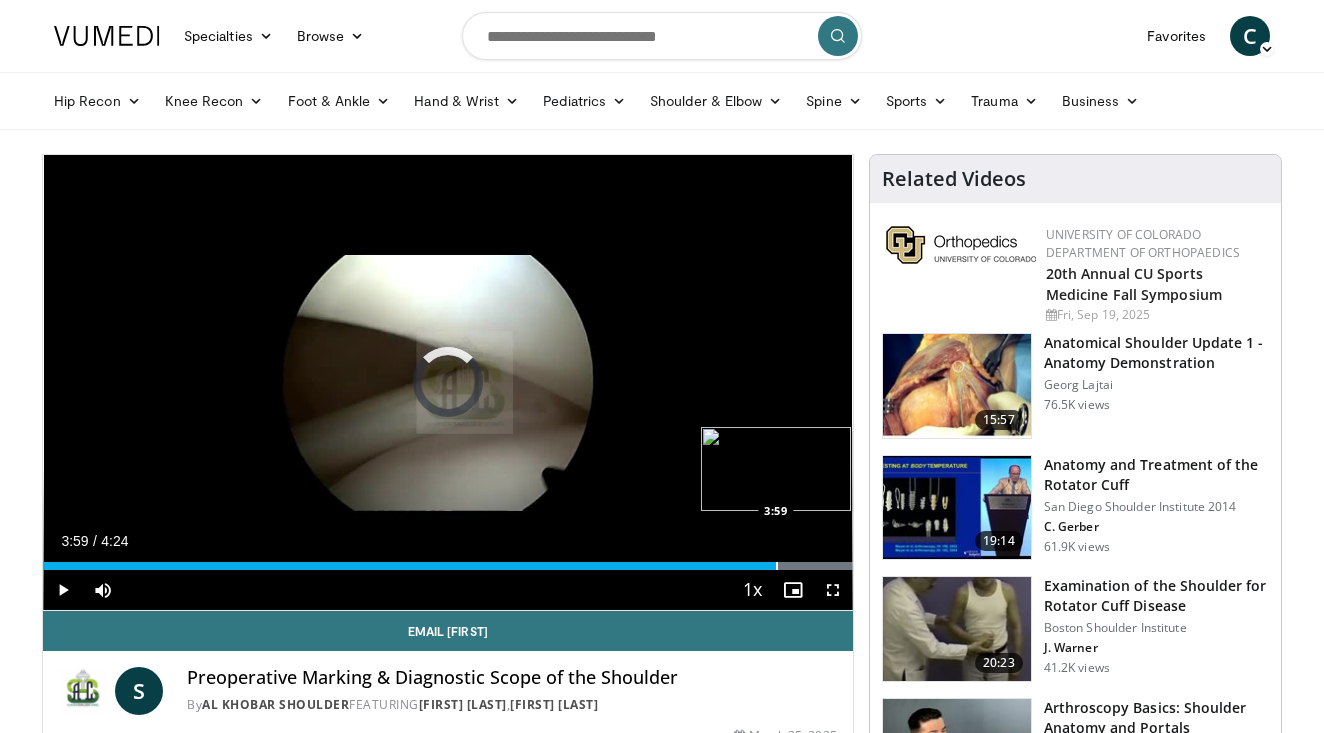click at bounding box center (777, 566) 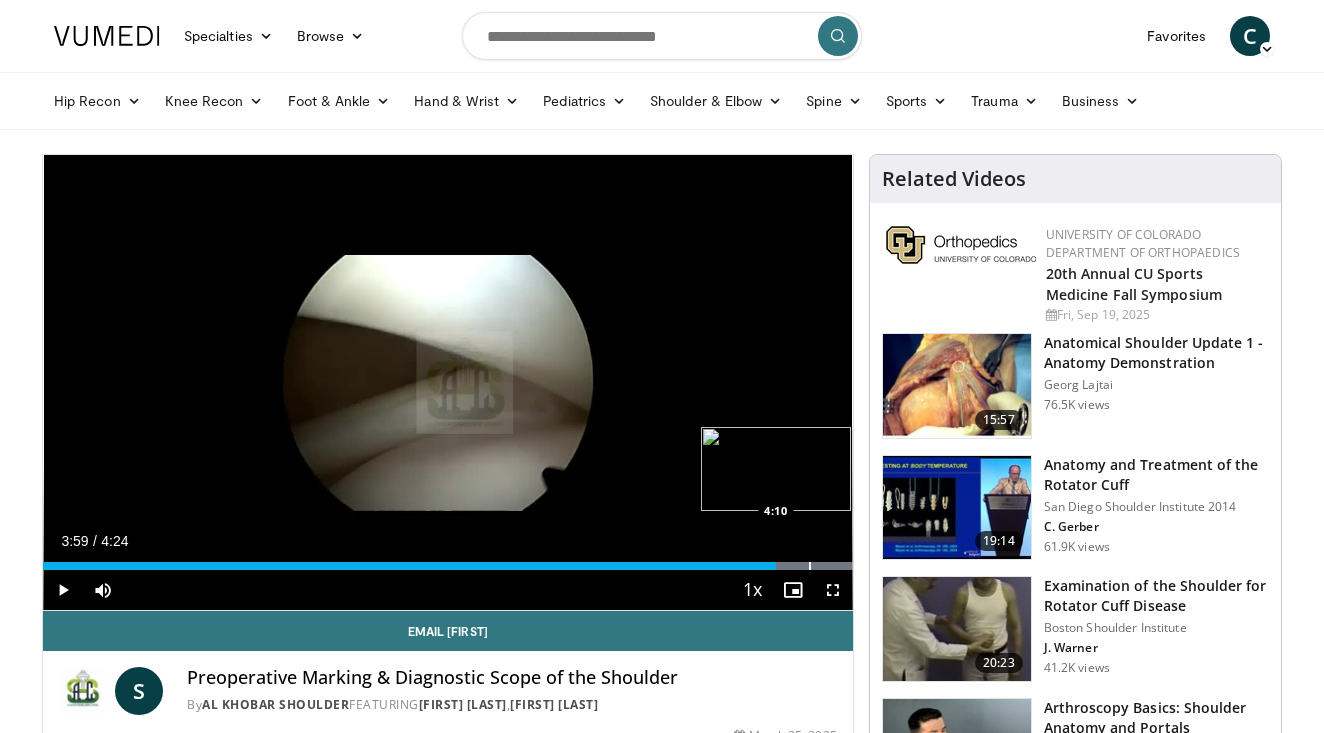 click at bounding box center [810, 566] 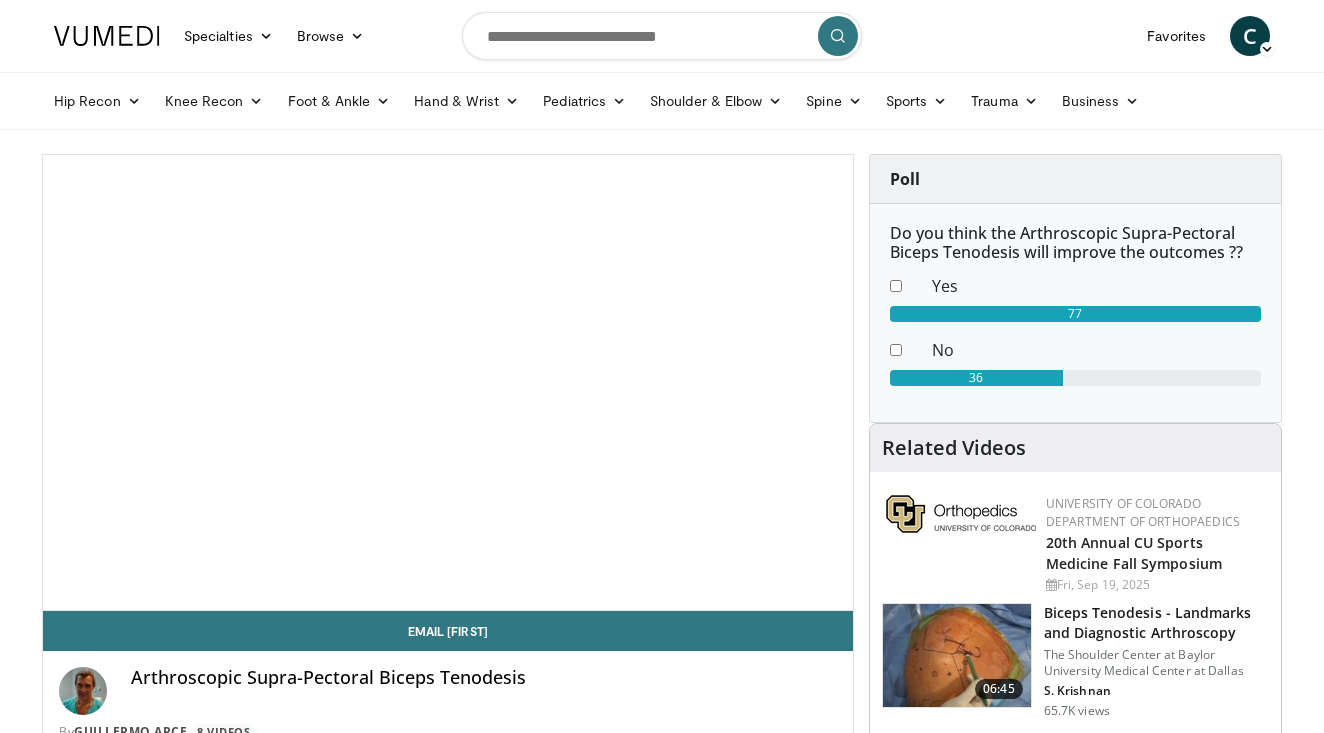 scroll, scrollTop: 0, scrollLeft: 0, axis: both 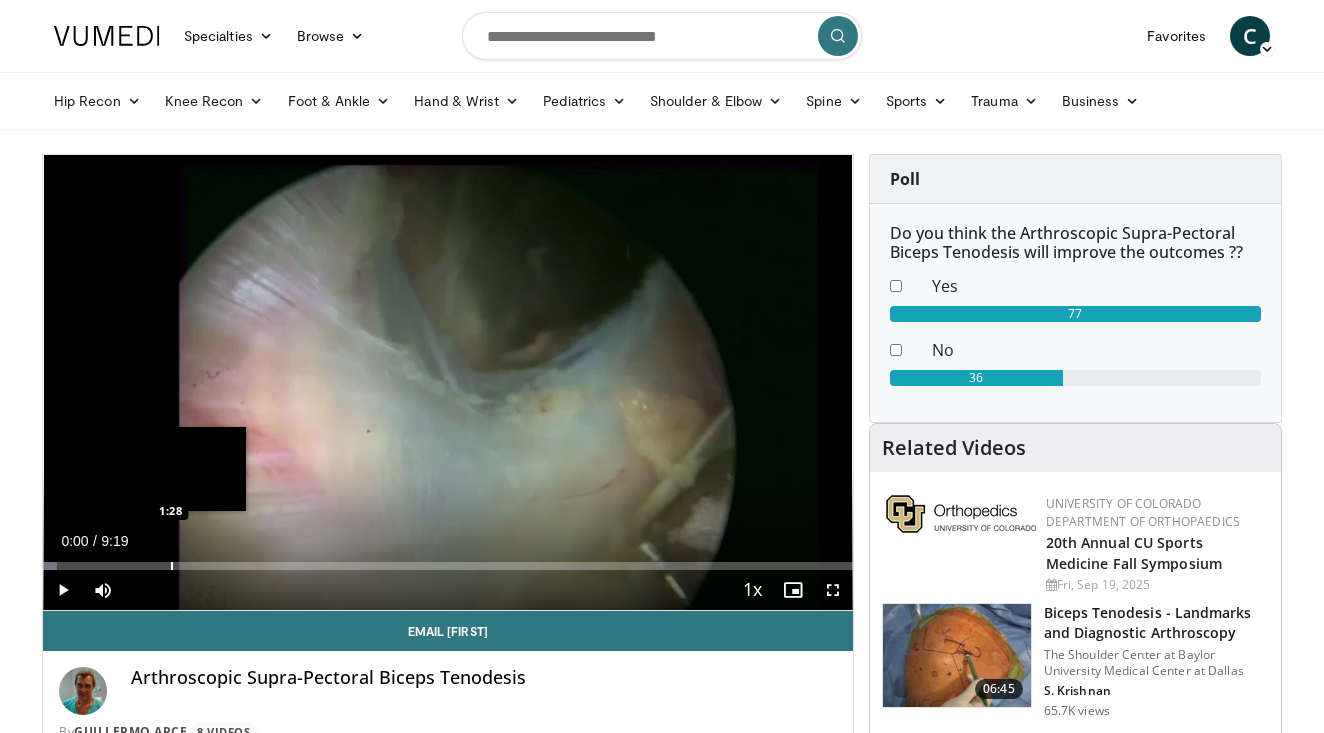 click at bounding box center (172, 566) 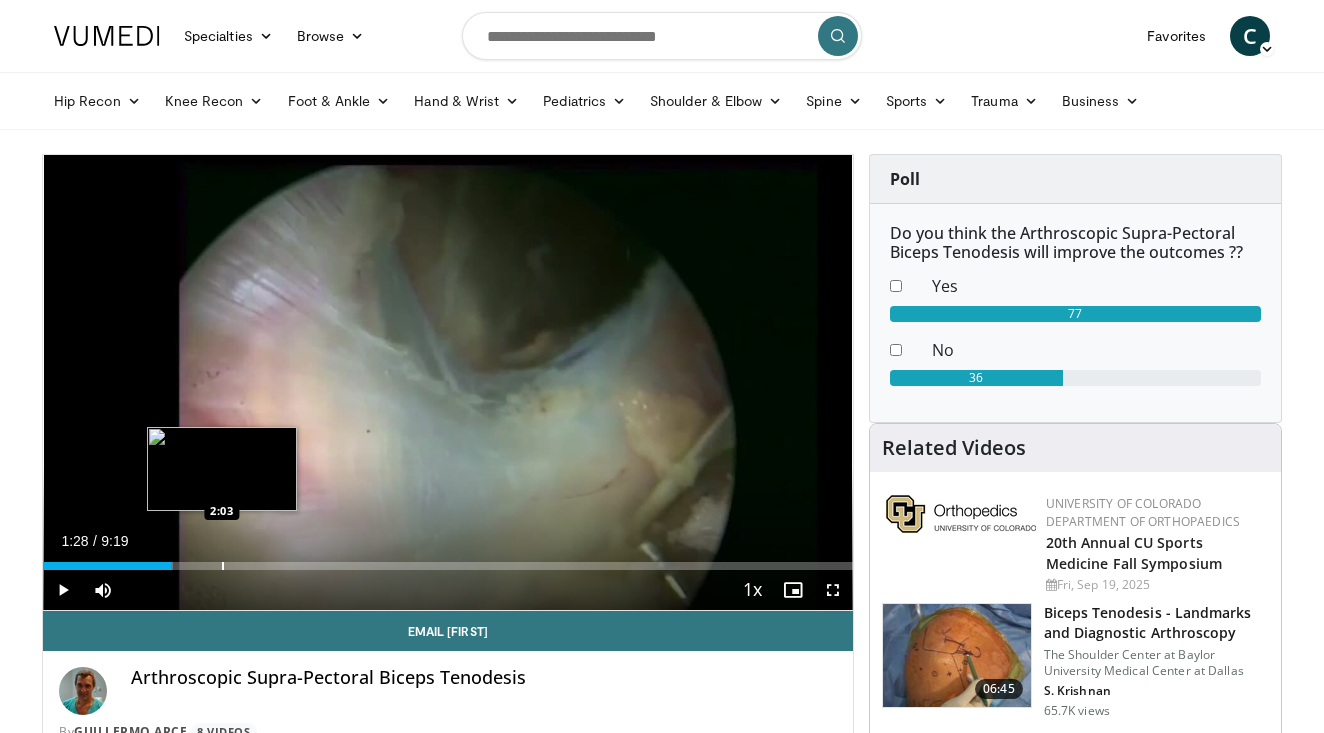 click at bounding box center [223, 566] 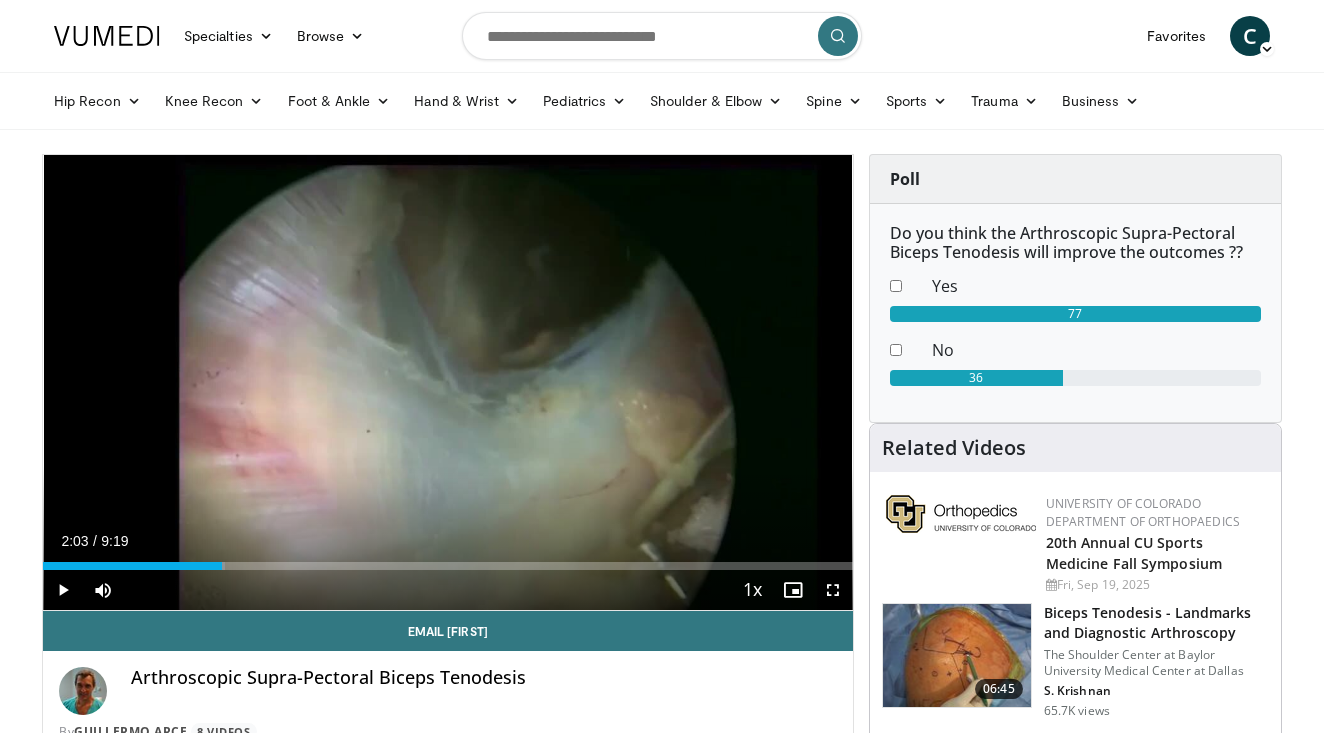 click at bounding box center [63, 590] 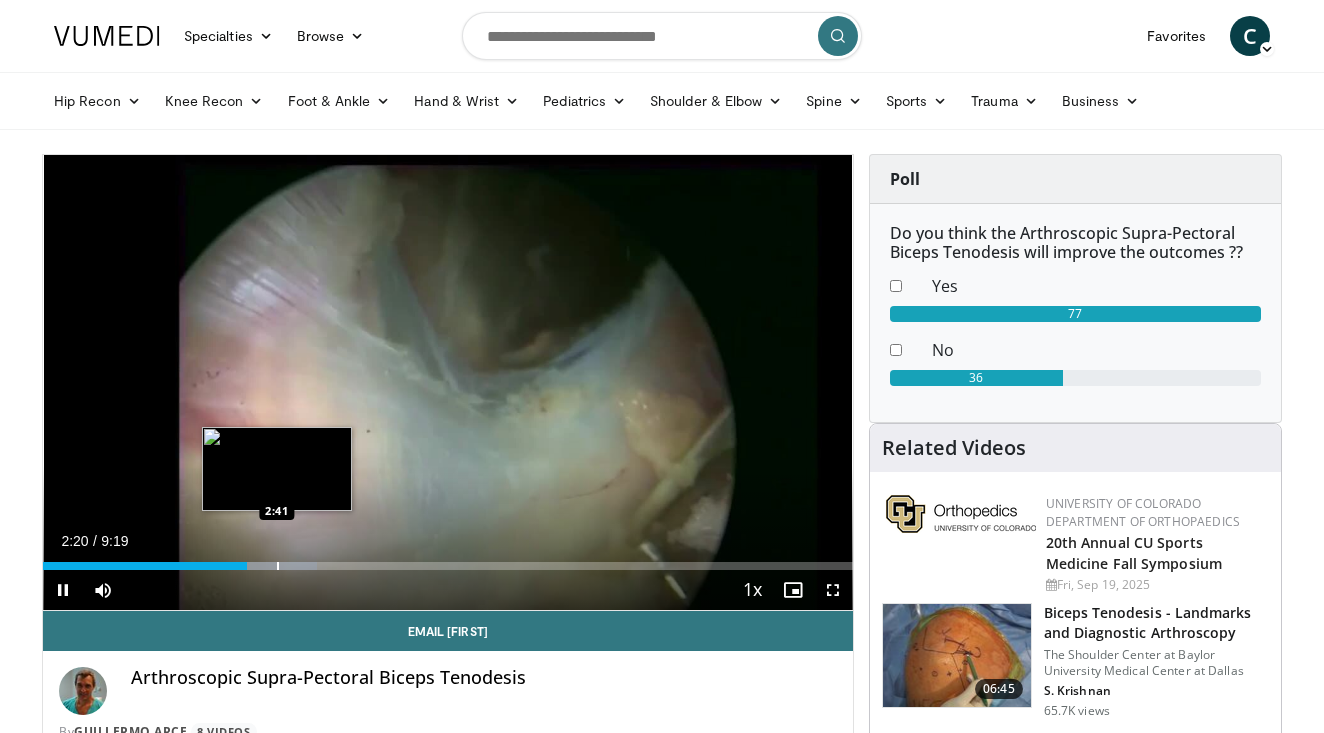 click at bounding box center (278, 566) 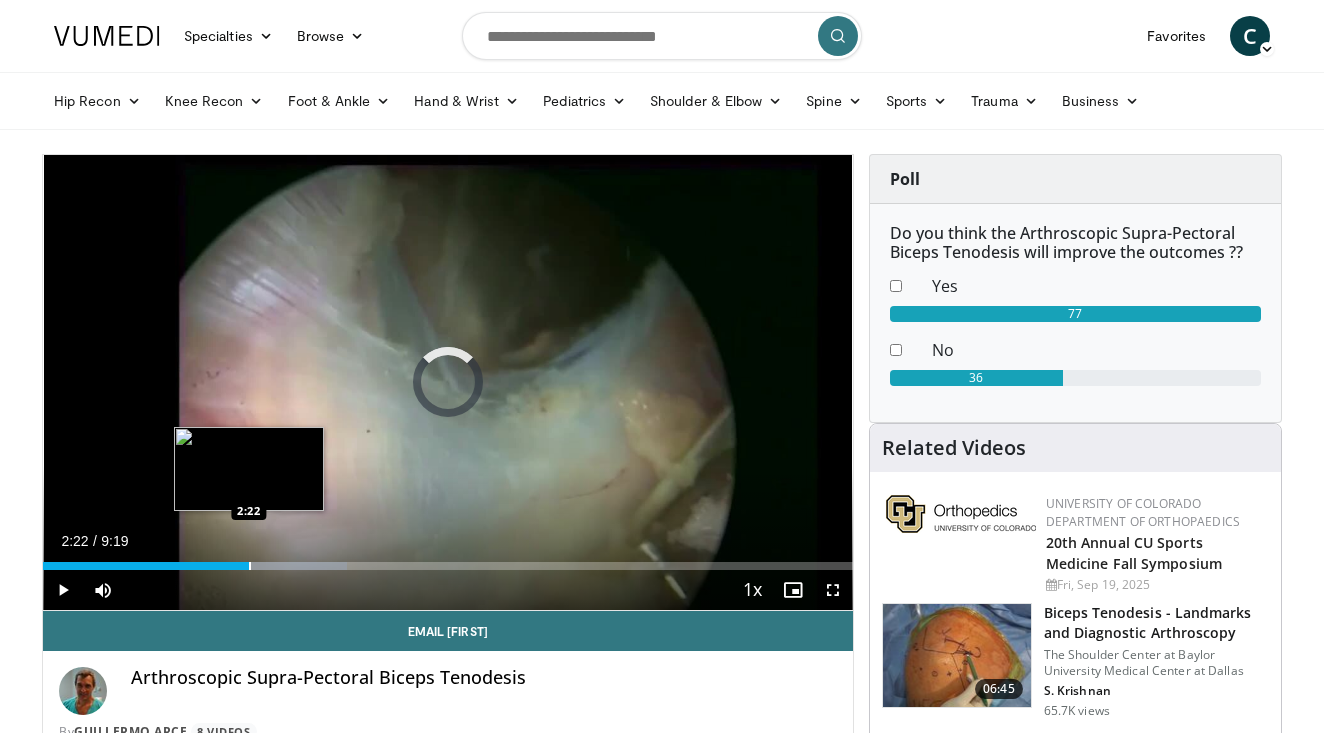 click on "Loaded :  37.54% 2:22 2:22" at bounding box center (448, 560) 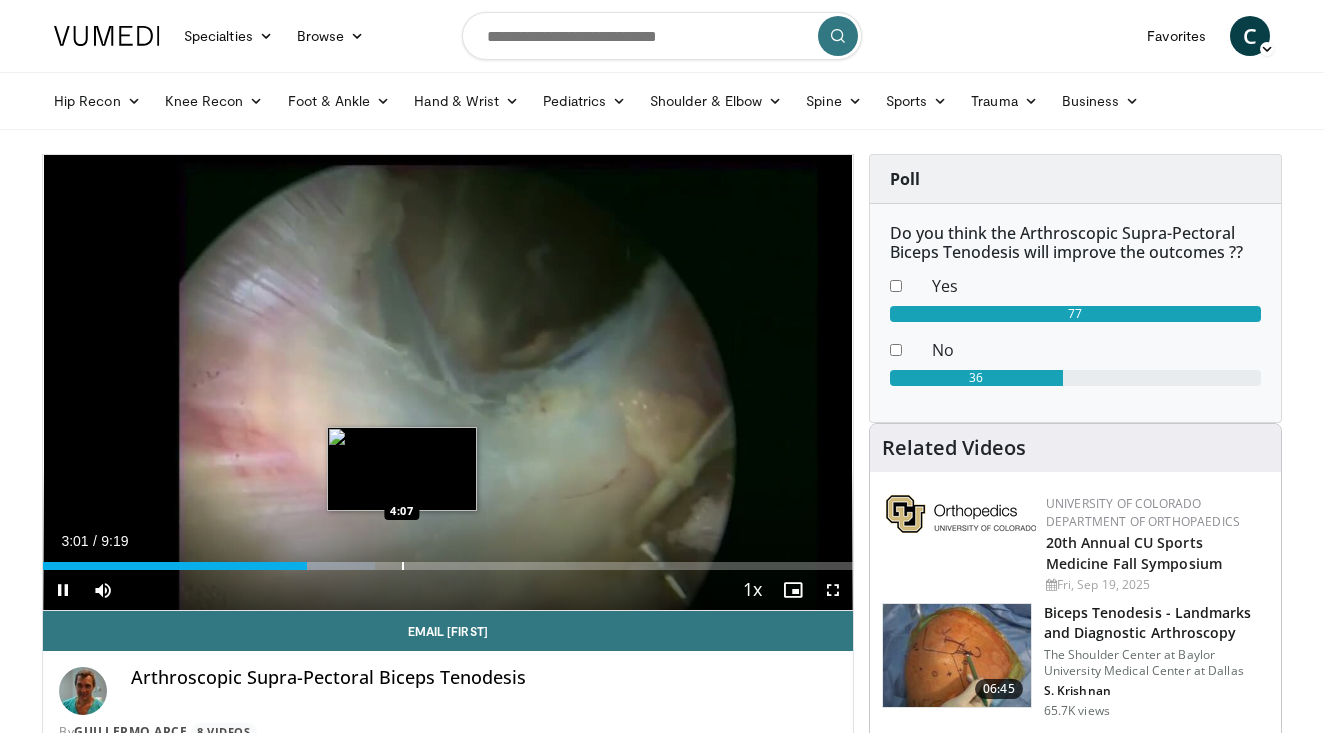 click at bounding box center [403, 566] 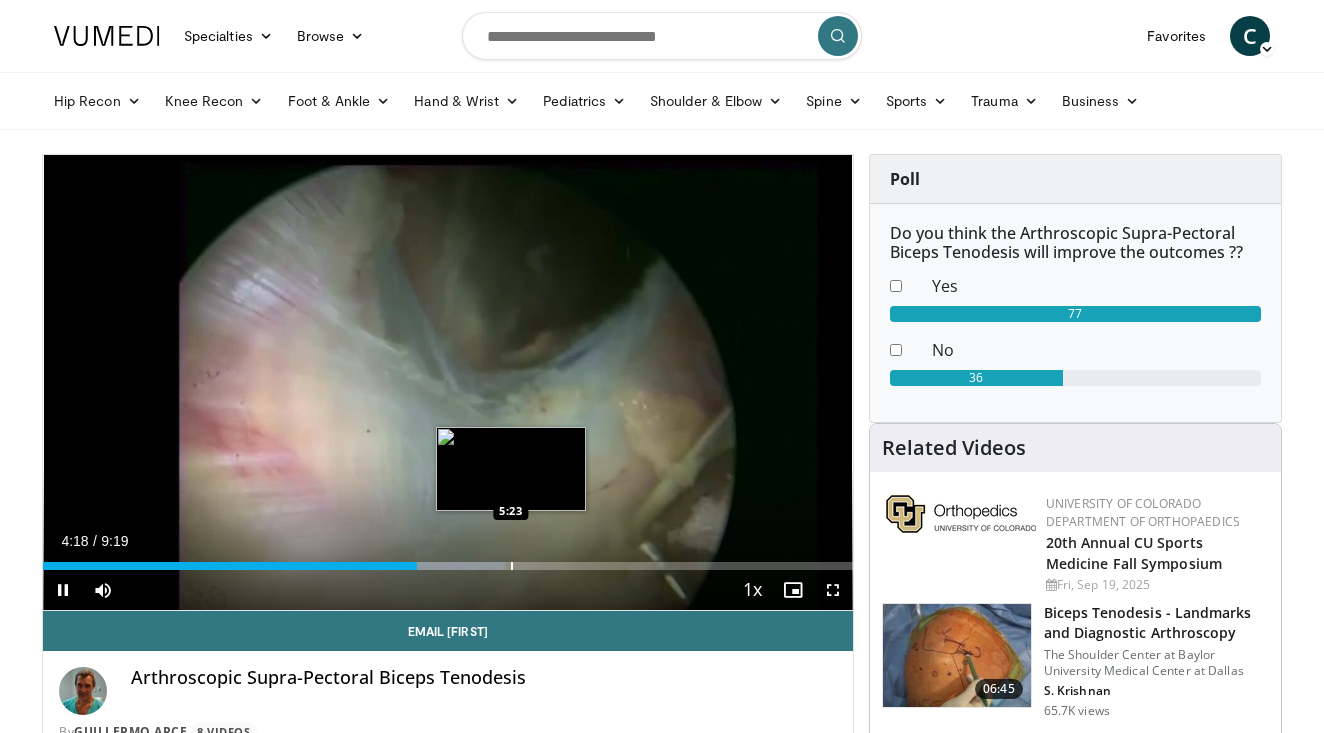 click at bounding box center (512, 566) 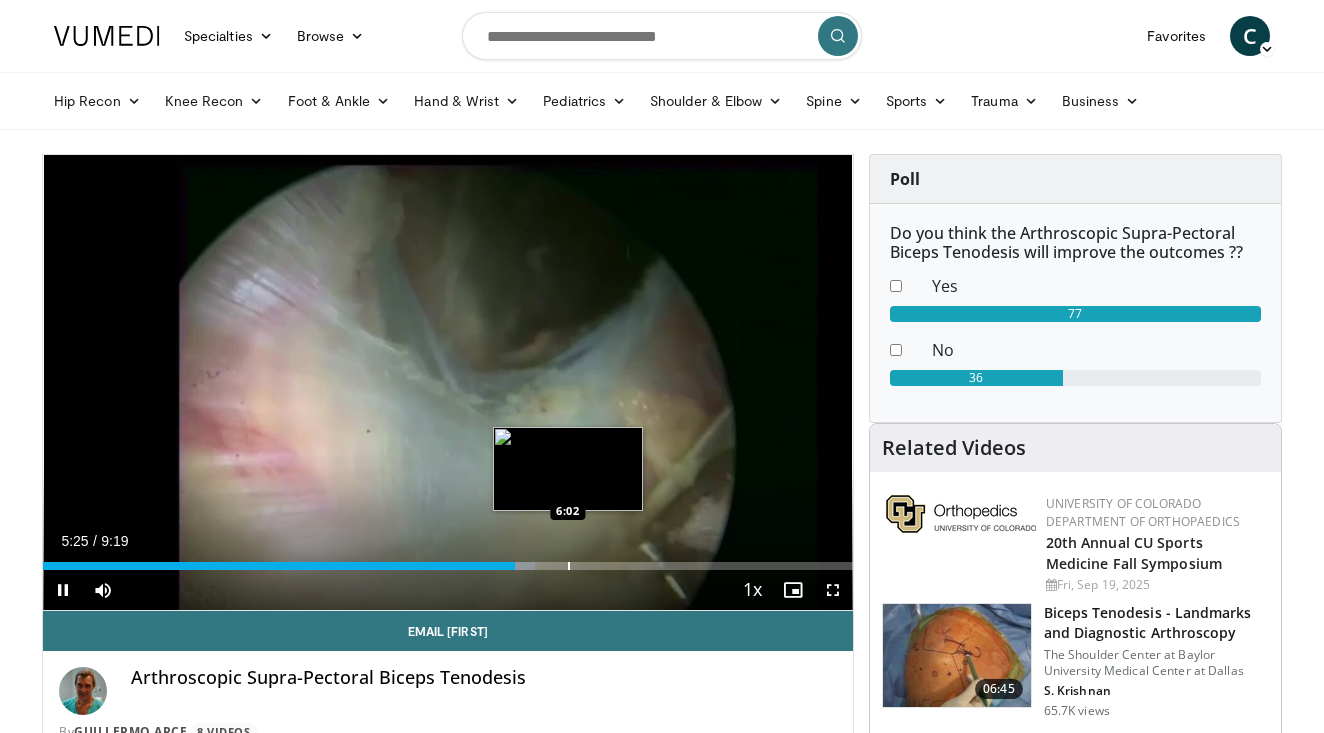 click at bounding box center [569, 566] 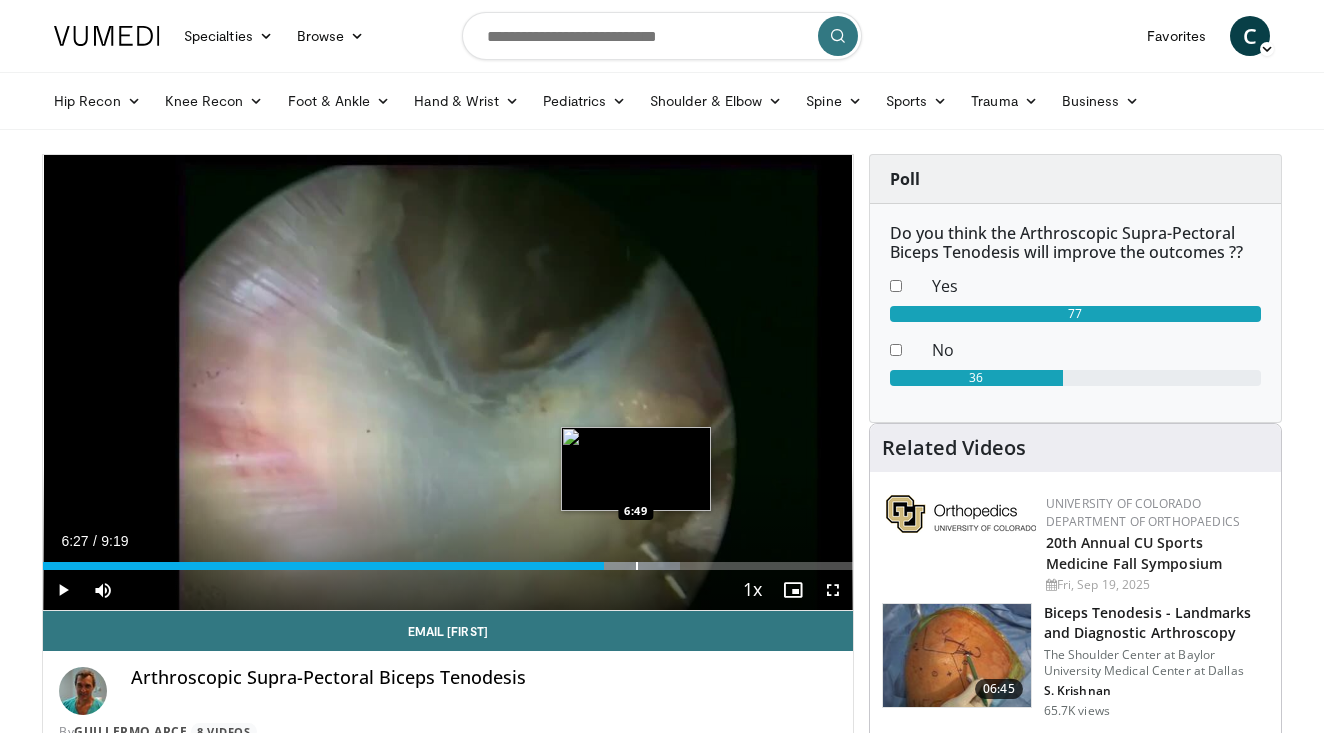 click at bounding box center (637, 566) 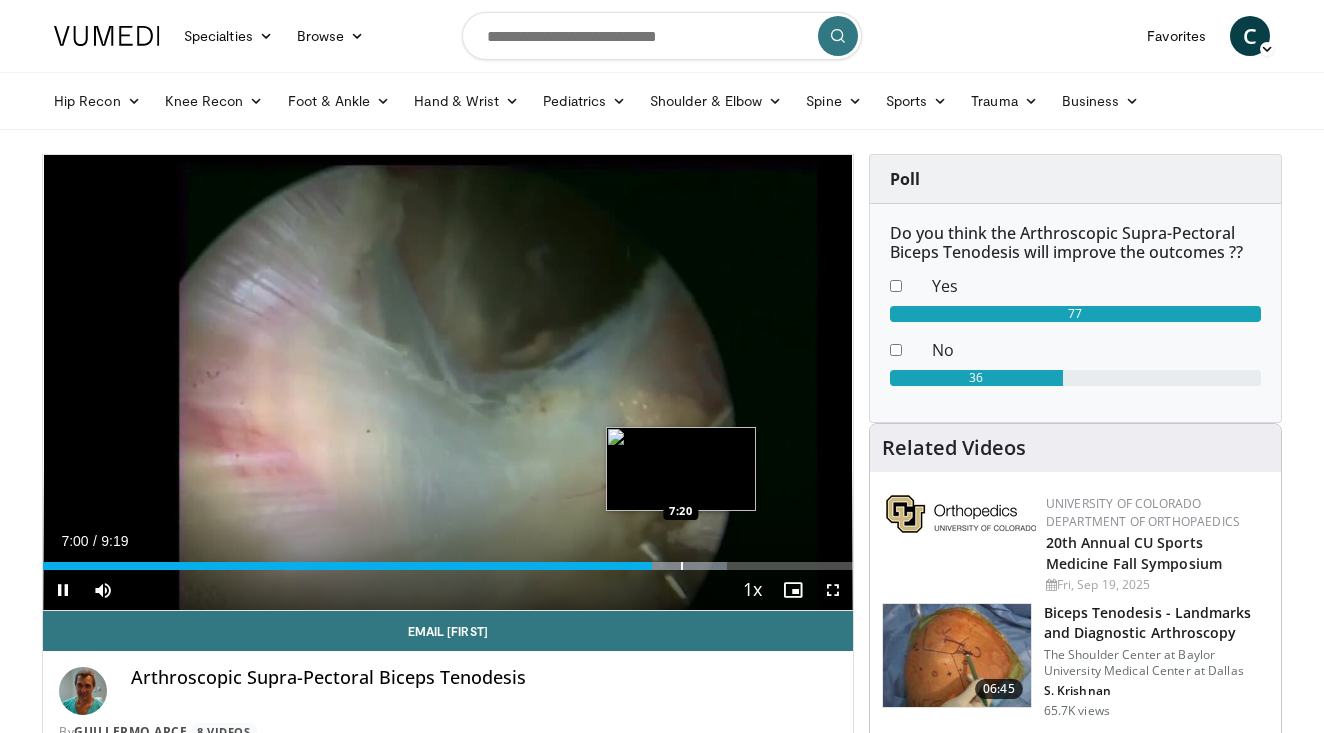 click at bounding box center [682, 566] 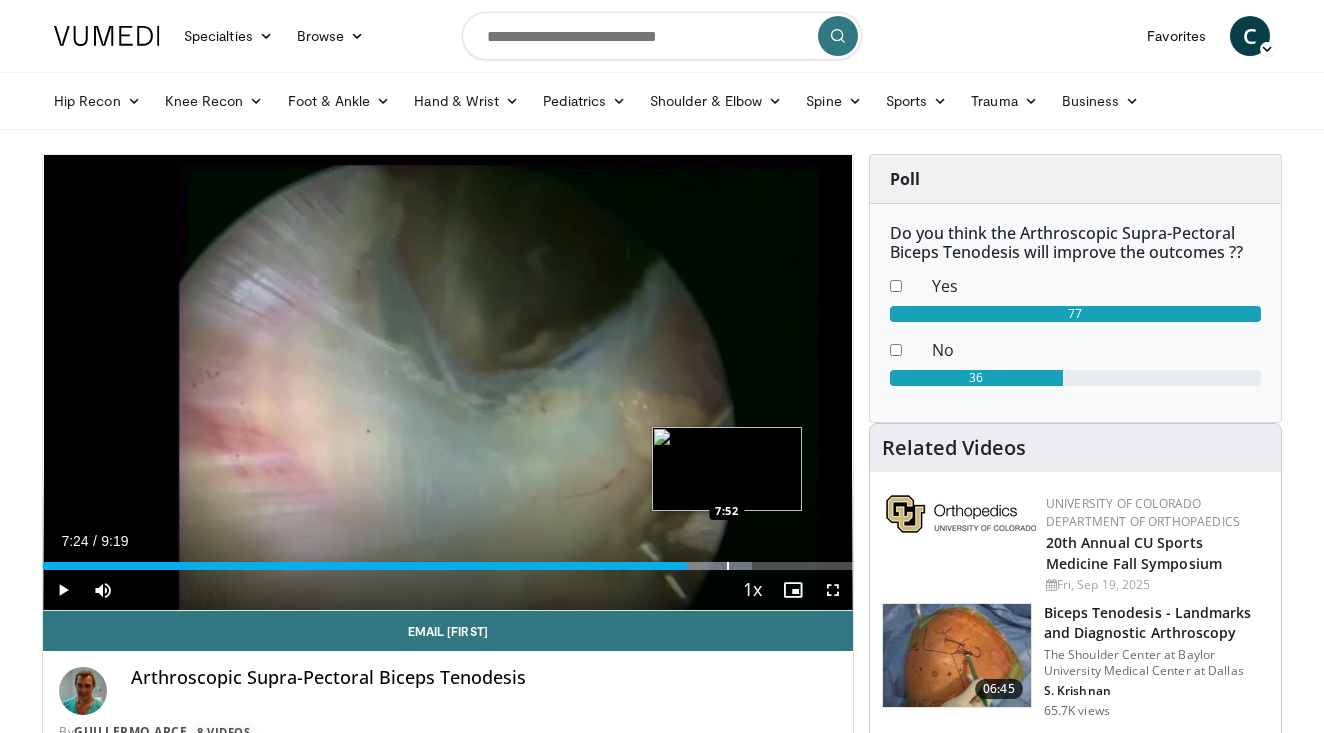 click at bounding box center [728, 566] 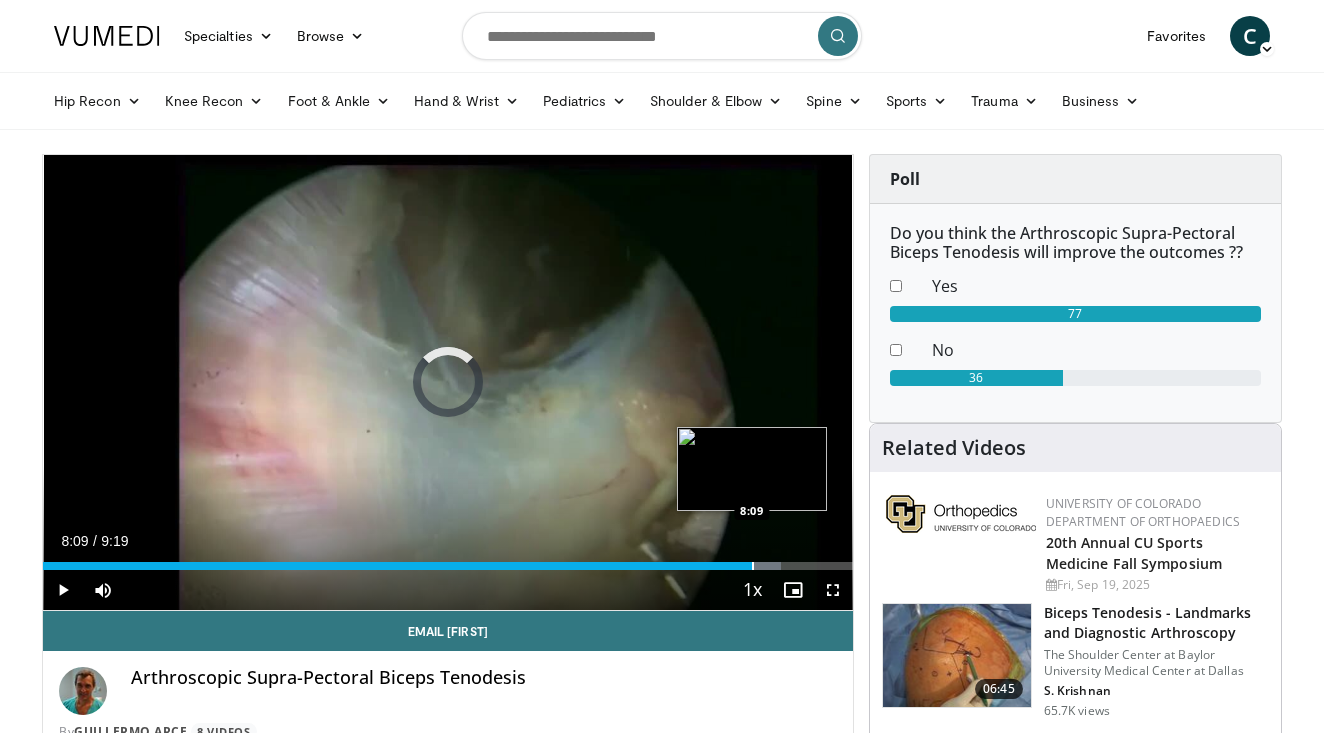 click at bounding box center (753, 566) 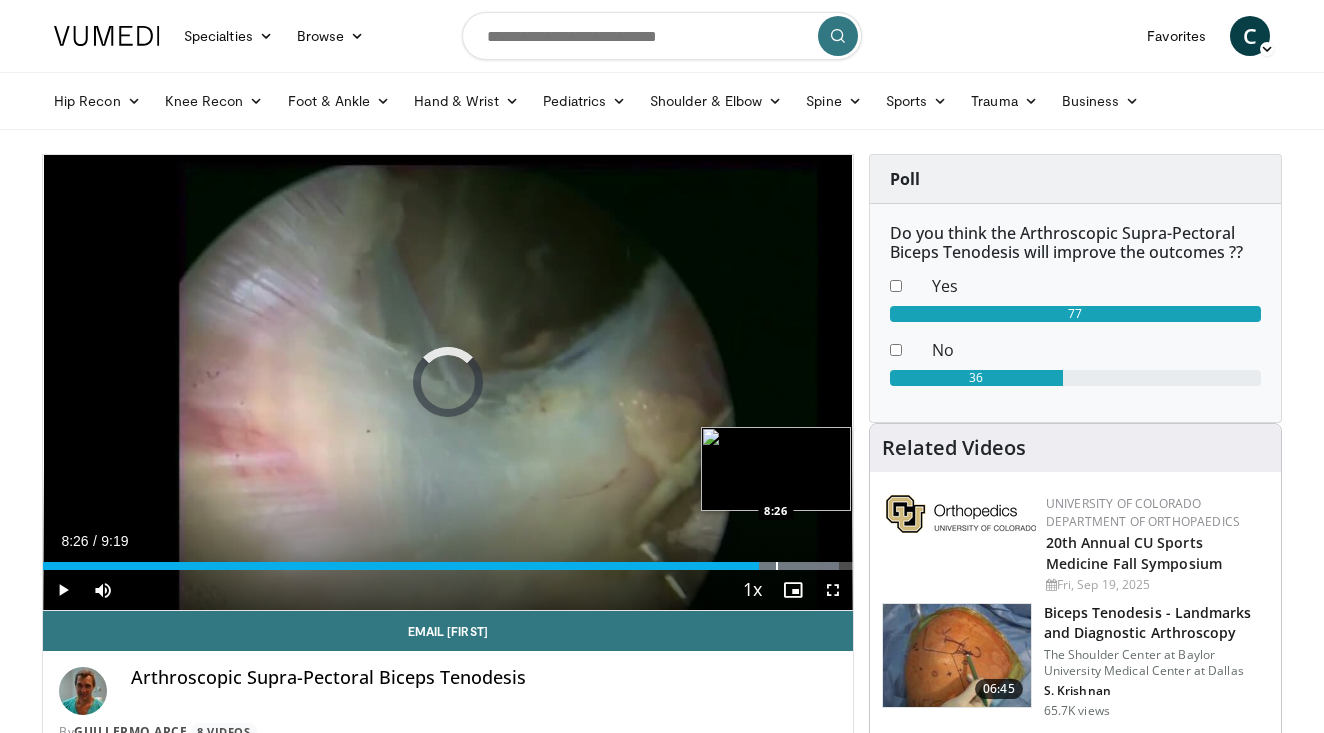 click at bounding box center [777, 566] 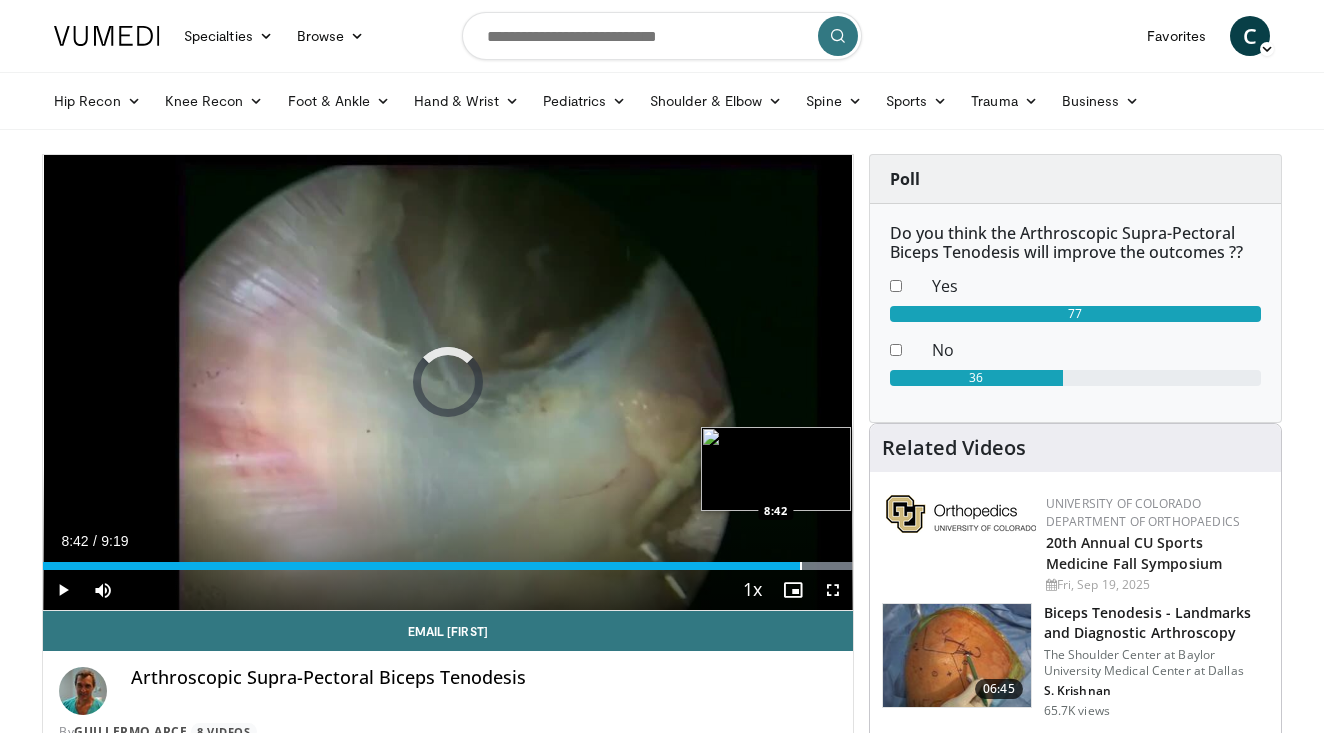 click at bounding box center (801, 566) 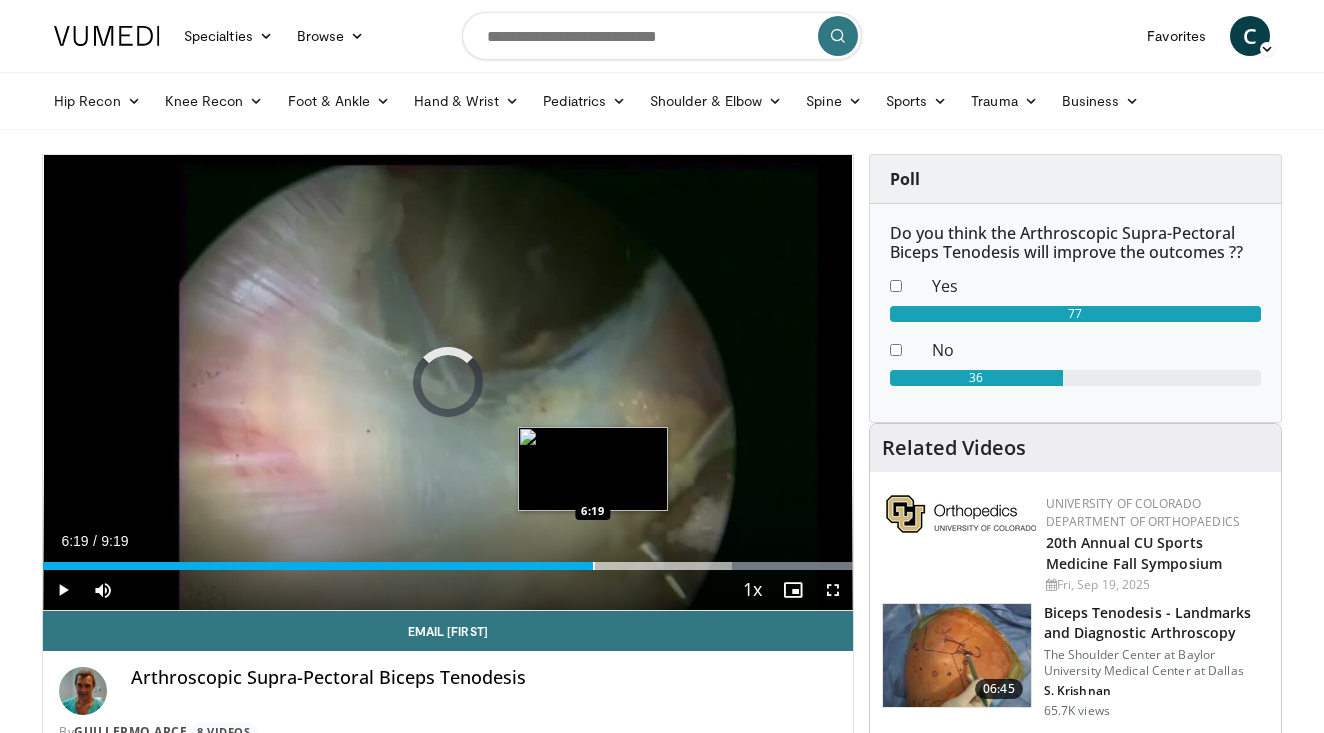 click at bounding box center (594, 566) 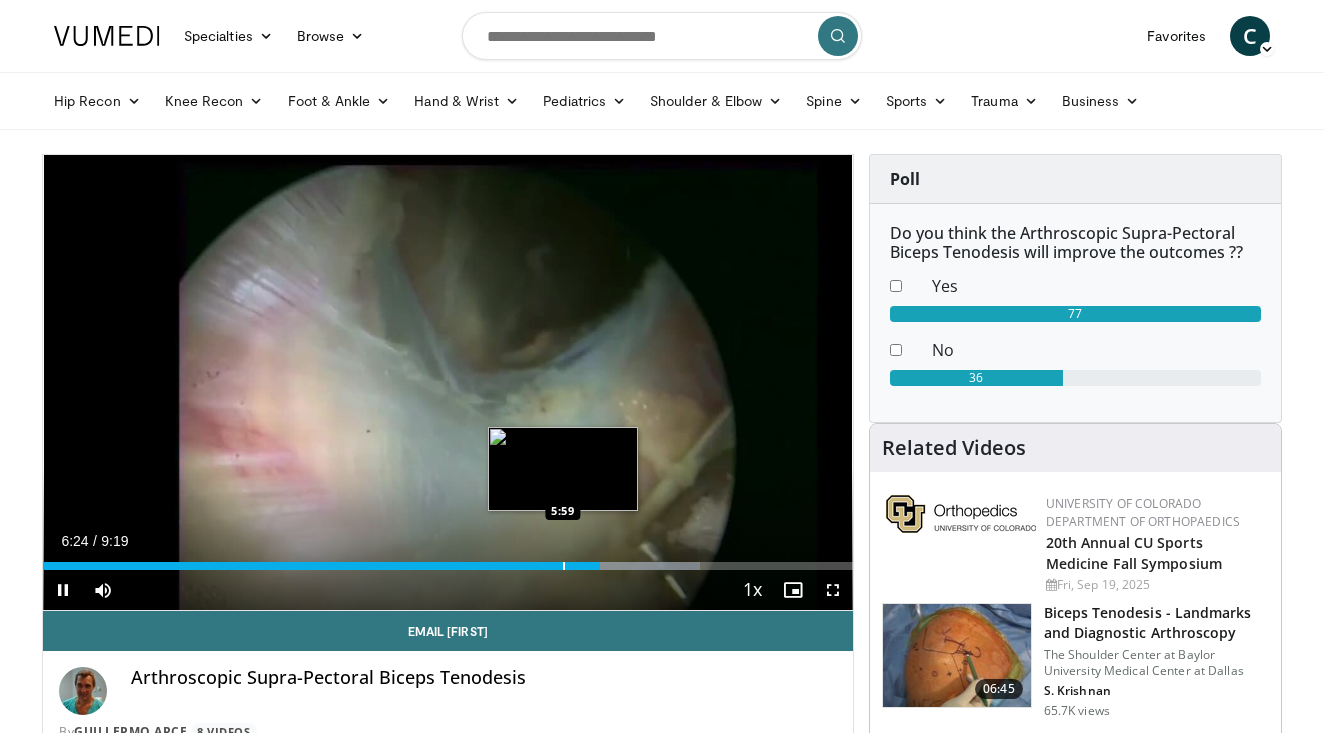 click at bounding box center (564, 566) 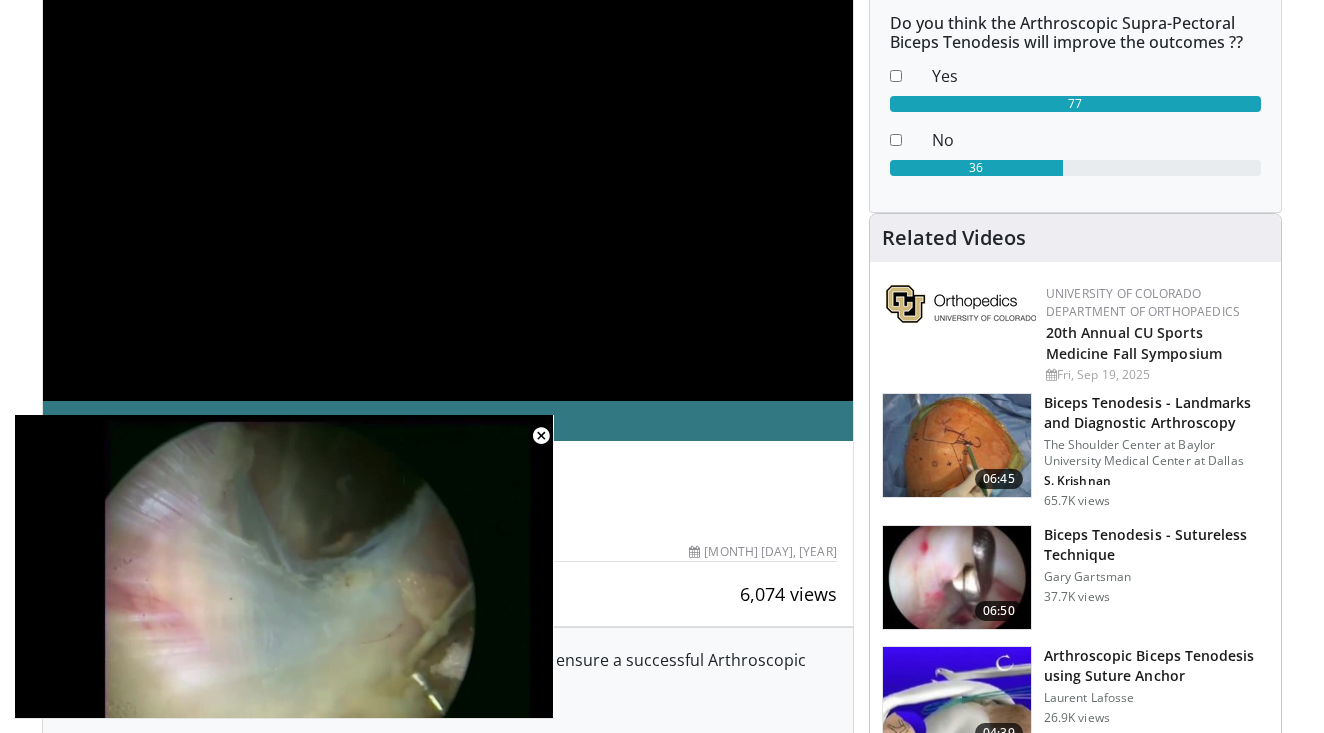scroll, scrollTop: 265, scrollLeft: 0, axis: vertical 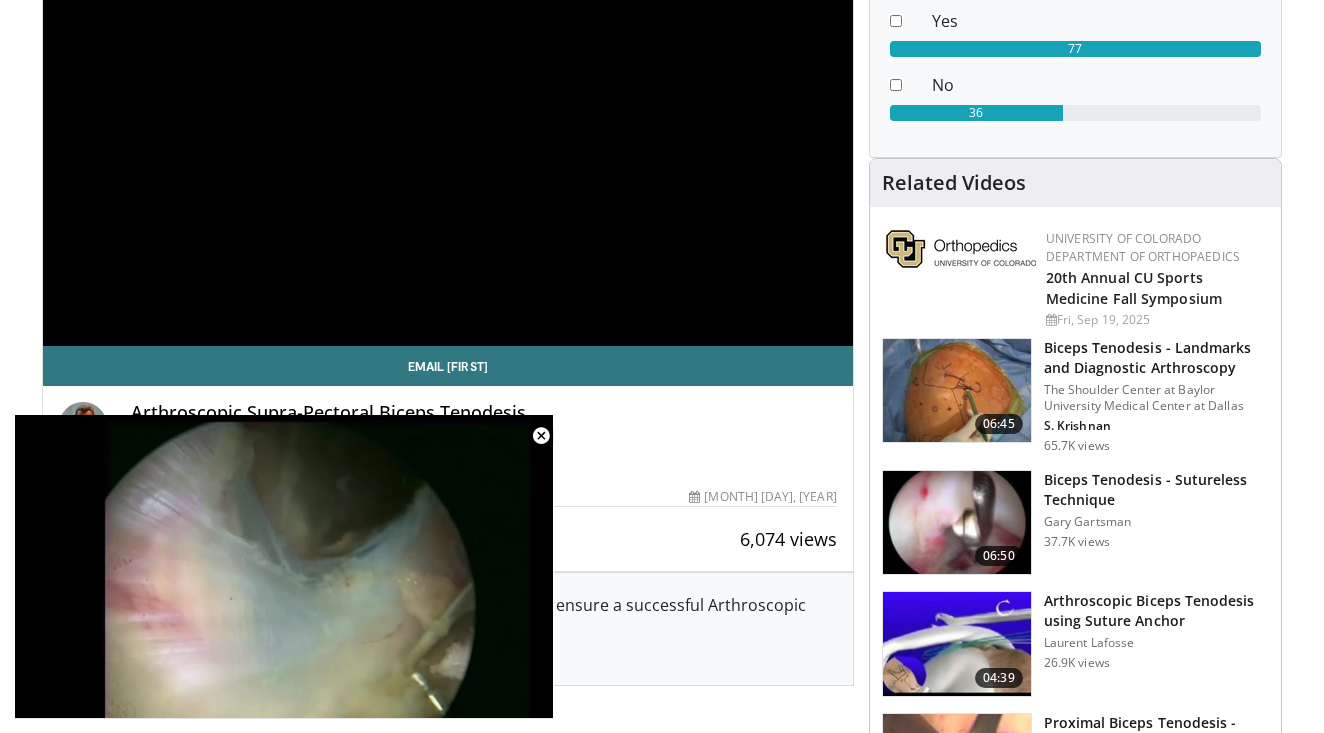 click on "**********" at bounding box center [448, 118] 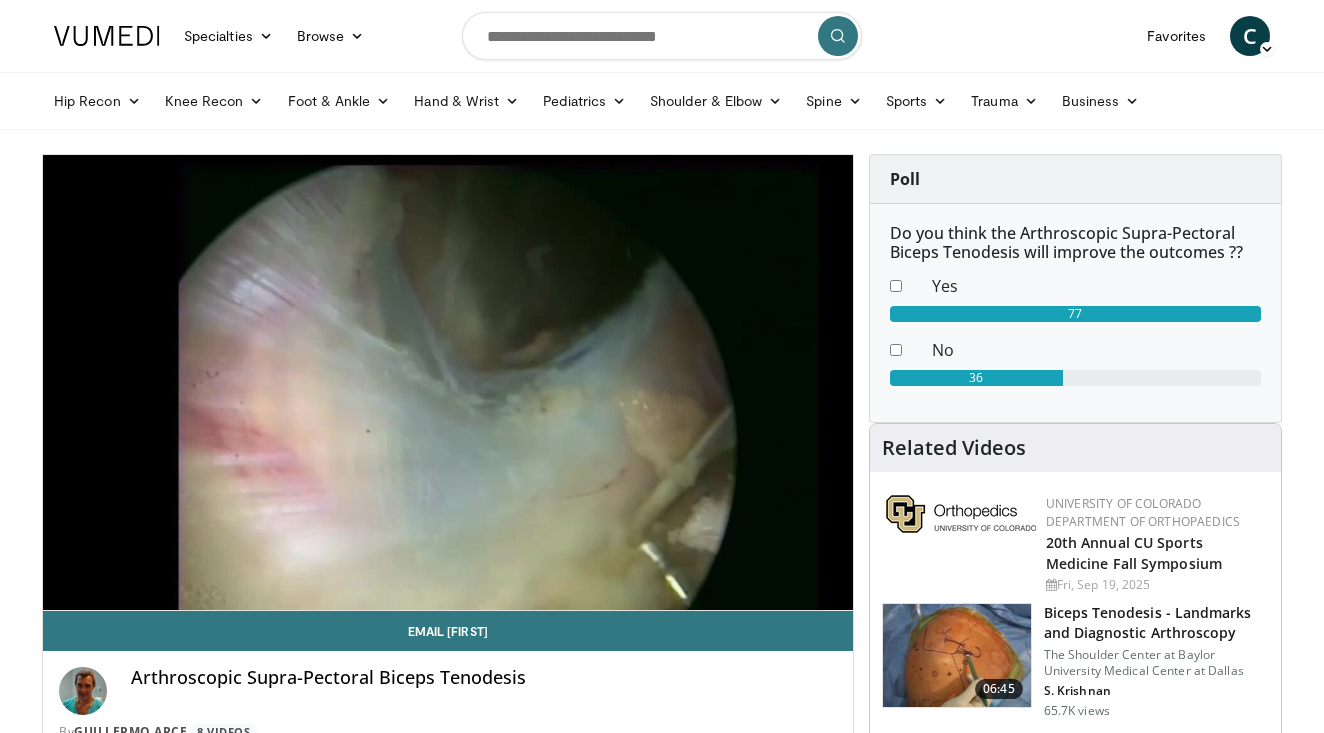 scroll, scrollTop: 0, scrollLeft: 0, axis: both 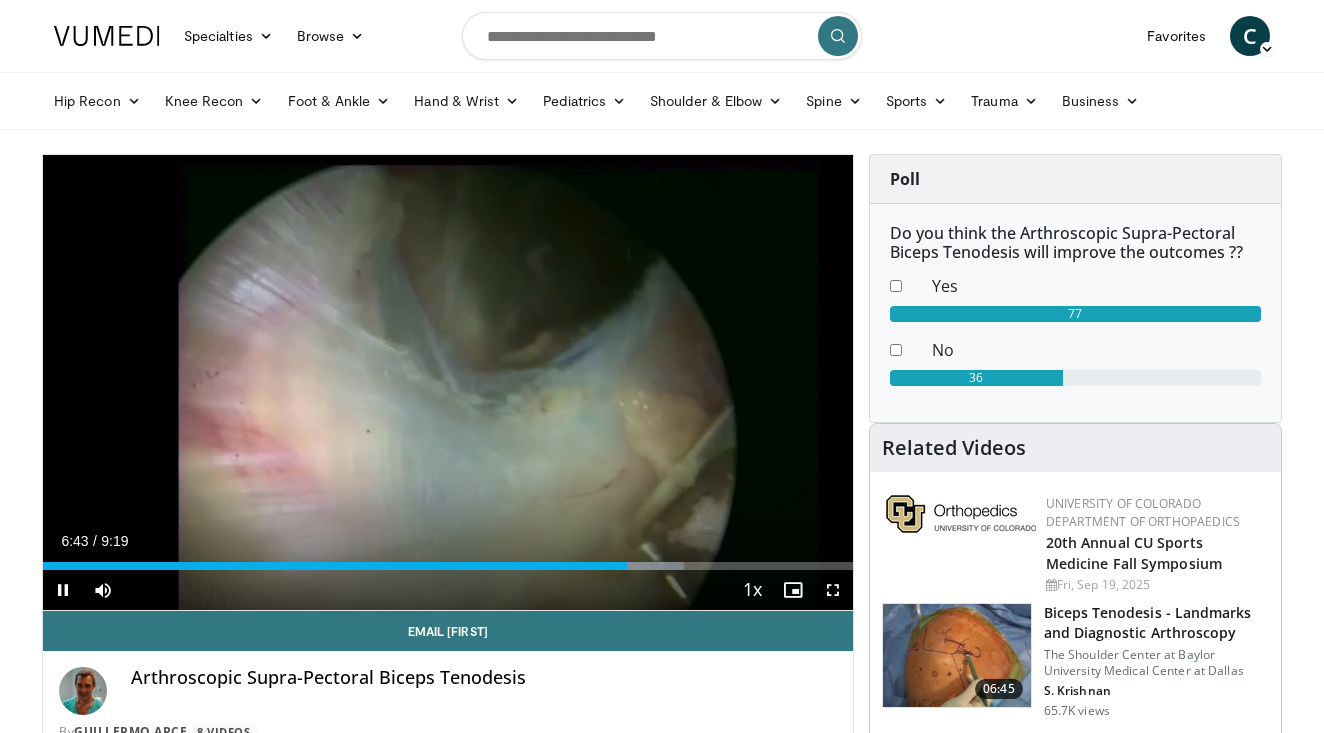 click at bounding box center [63, 590] 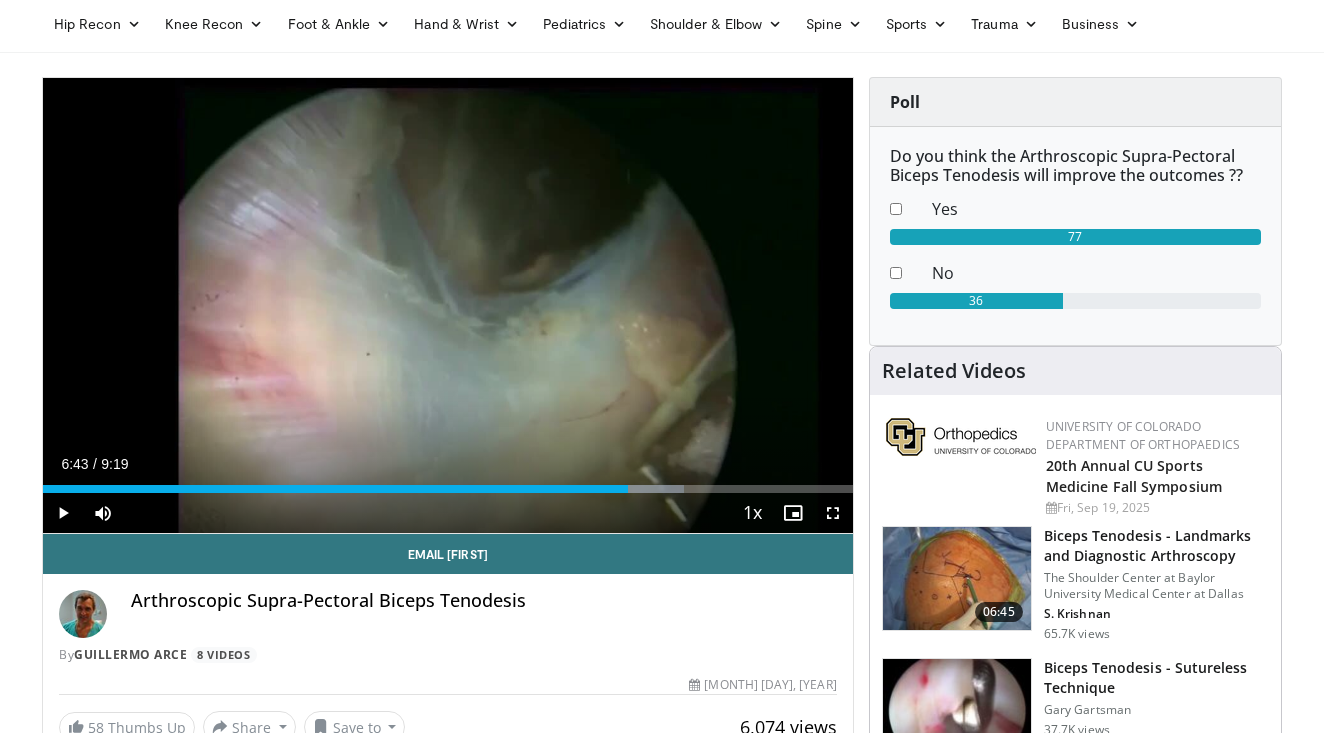 scroll, scrollTop: 129, scrollLeft: 0, axis: vertical 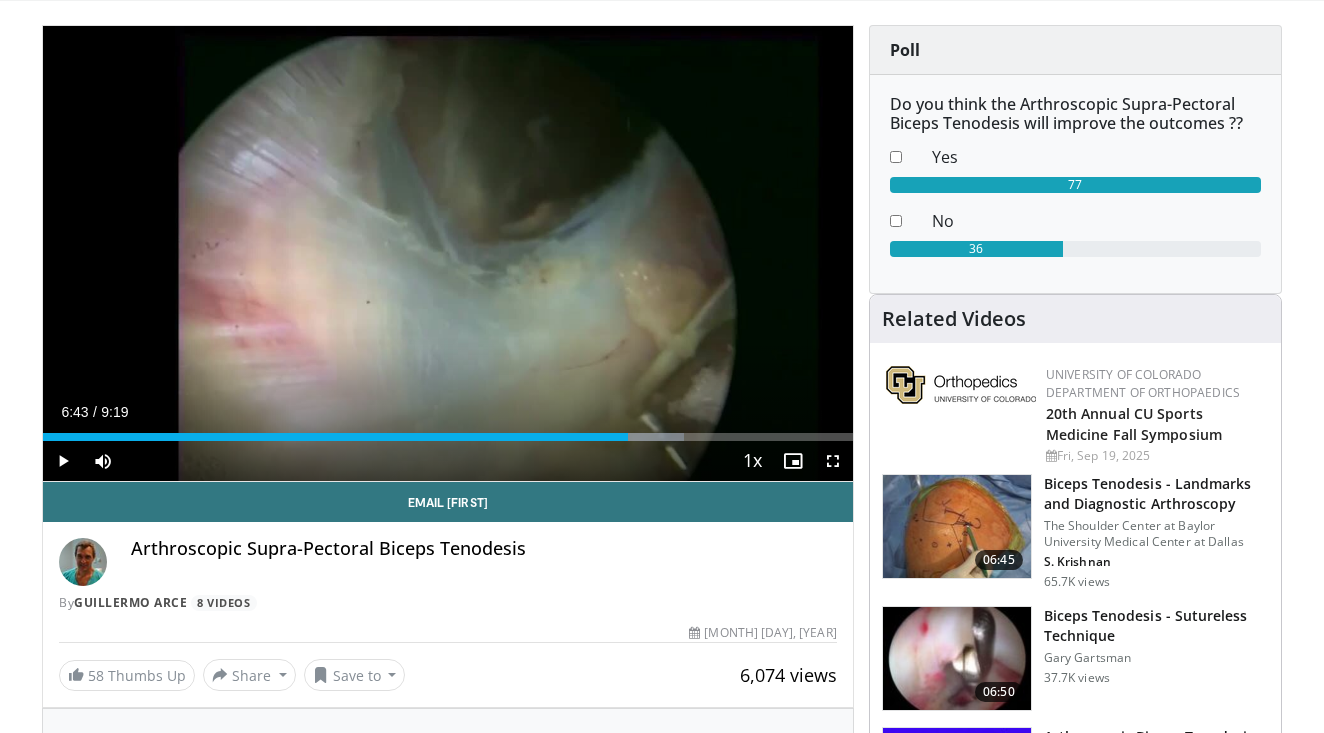 click at bounding box center (957, 527) 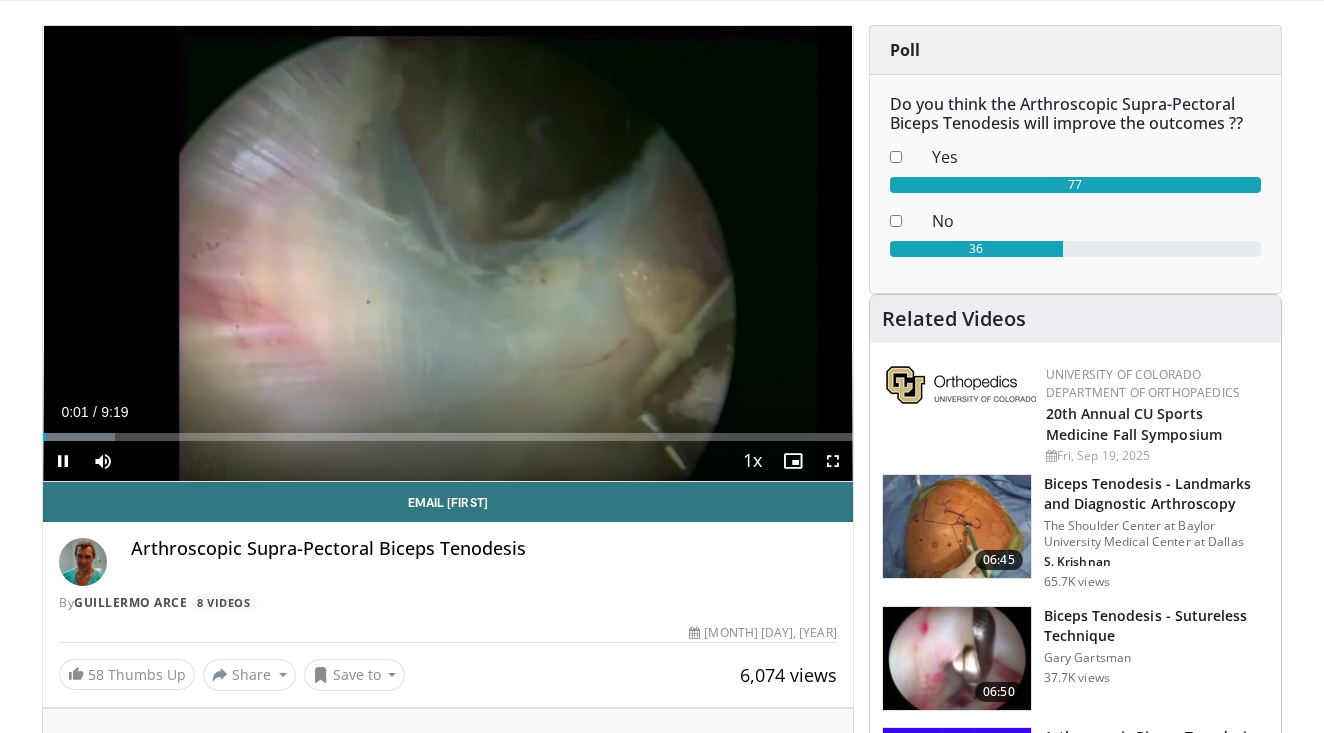 click at bounding box center [63, 461] 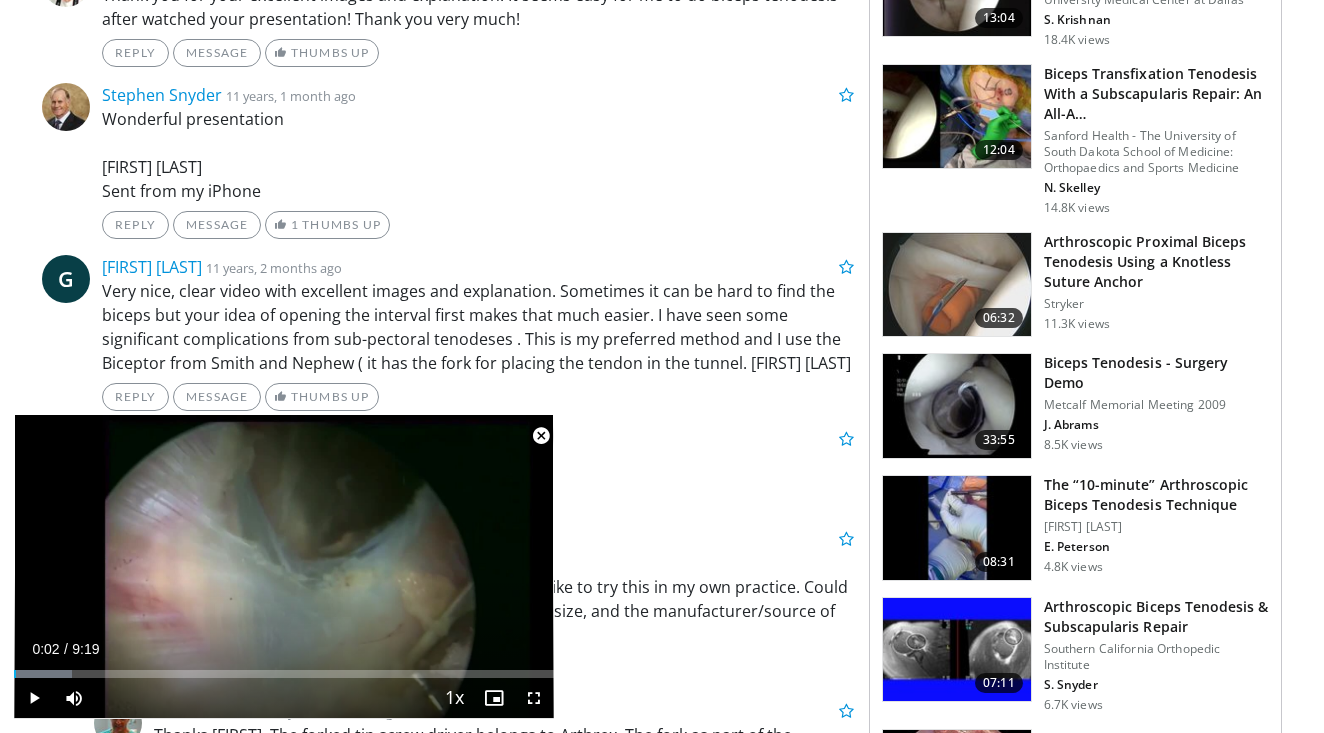 scroll, scrollTop: 1288, scrollLeft: 0, axis: vertical 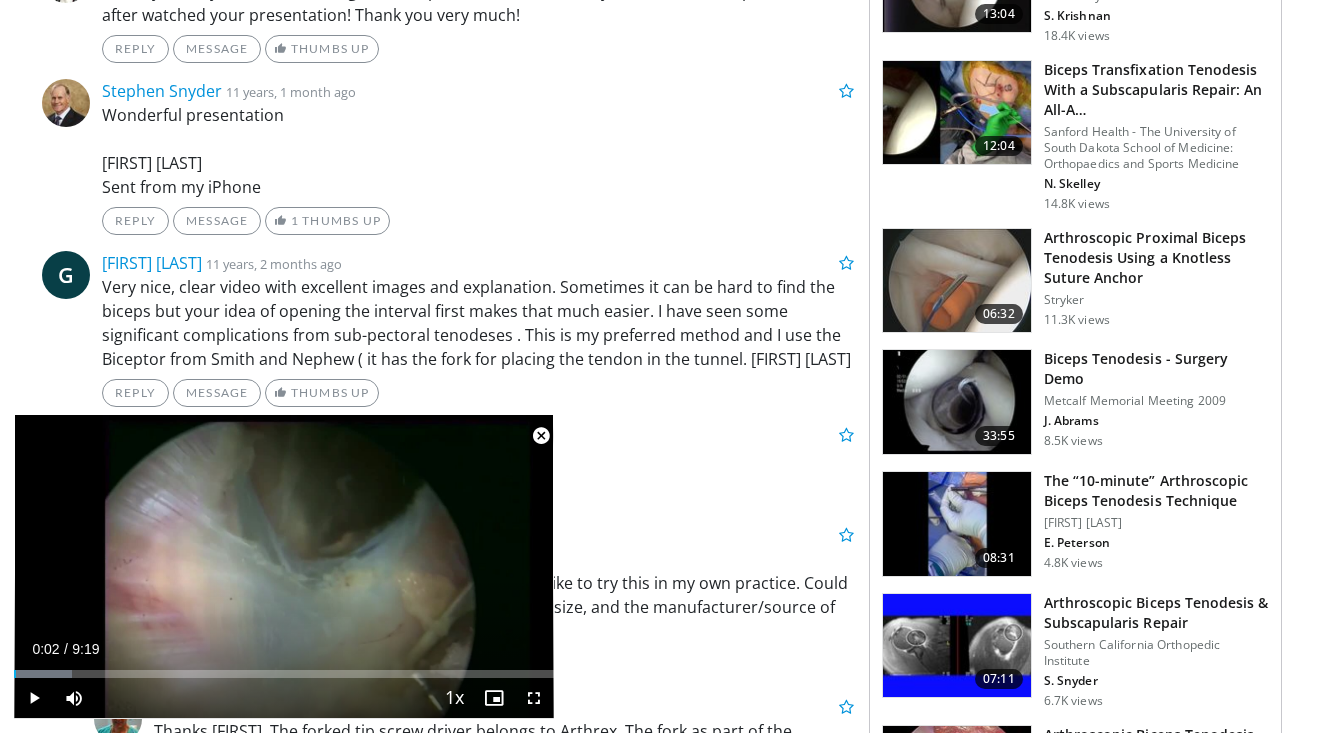 click at bounding box center [957, 281] 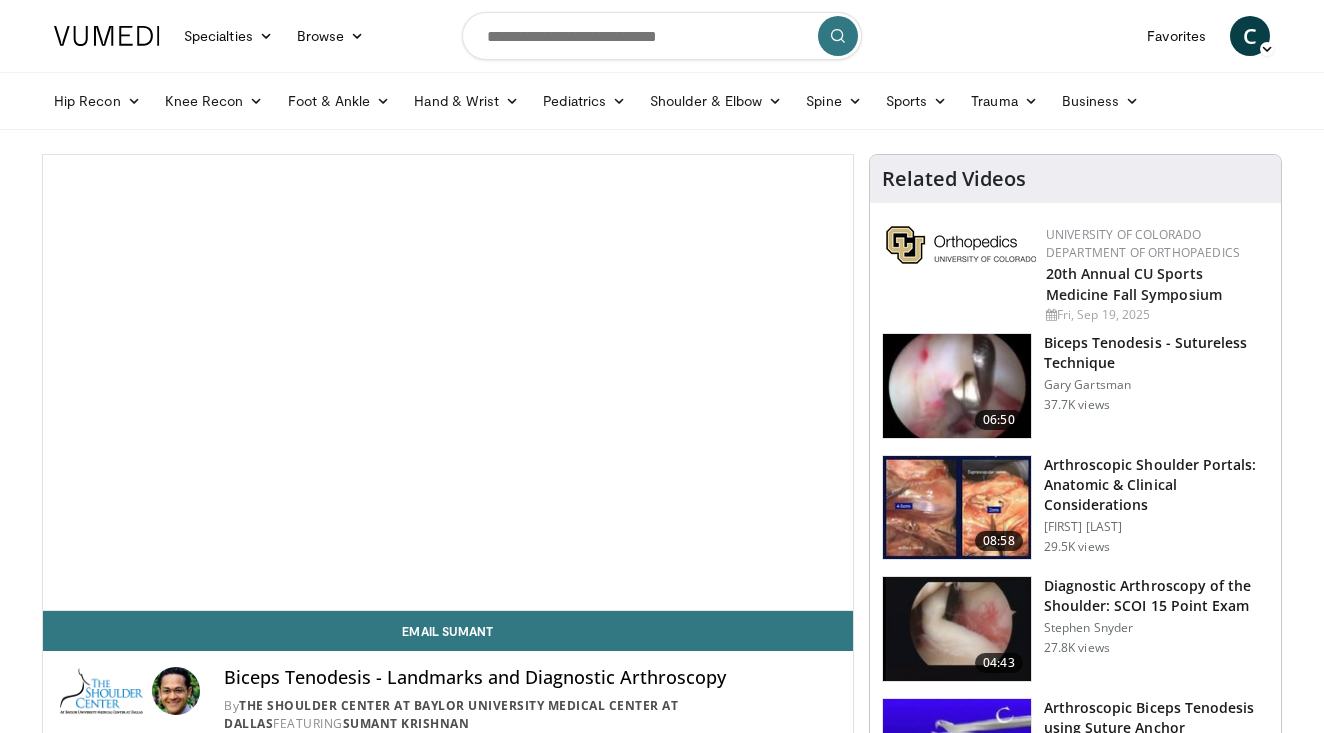 scroll, scrollTop: 0, scrollLeft: 0, axis: both 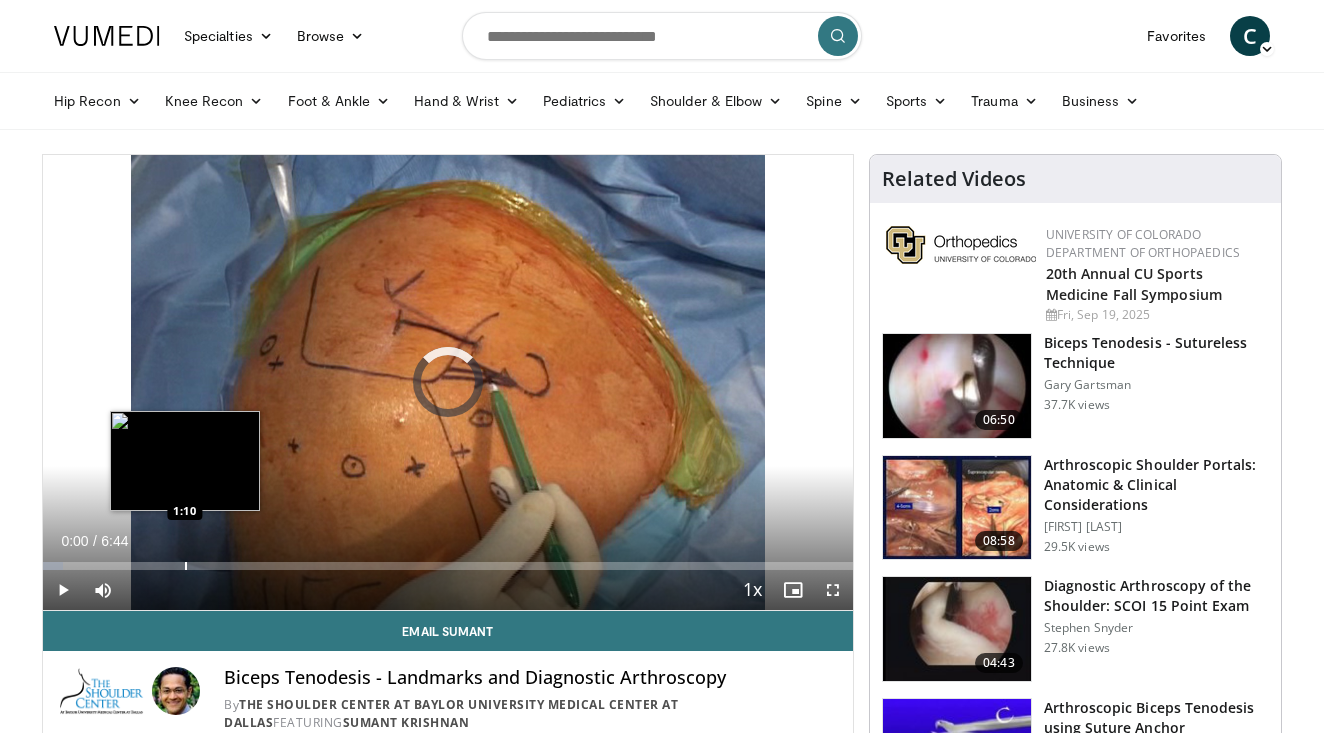 click at bounding box center (186, 566) 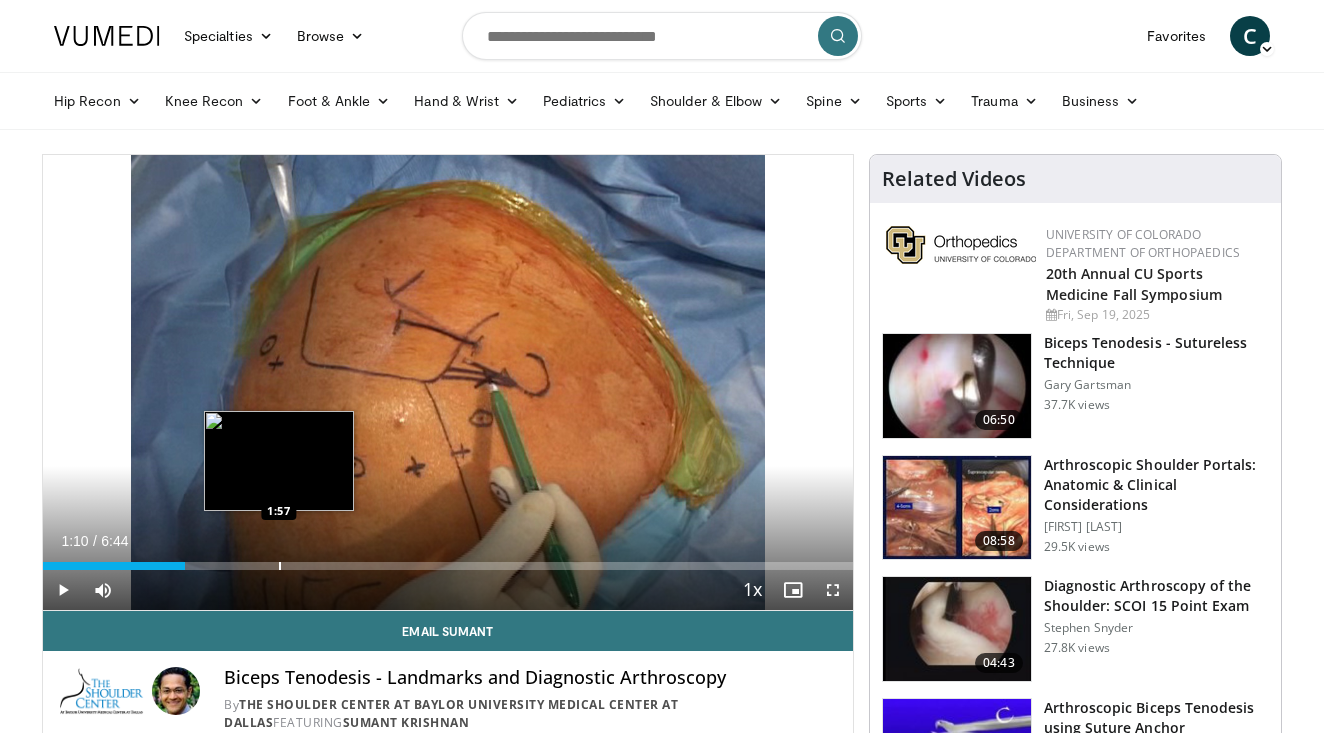 click on "Loaded :  17.26% 1:10 1:57" at bounding box center (448, 560) 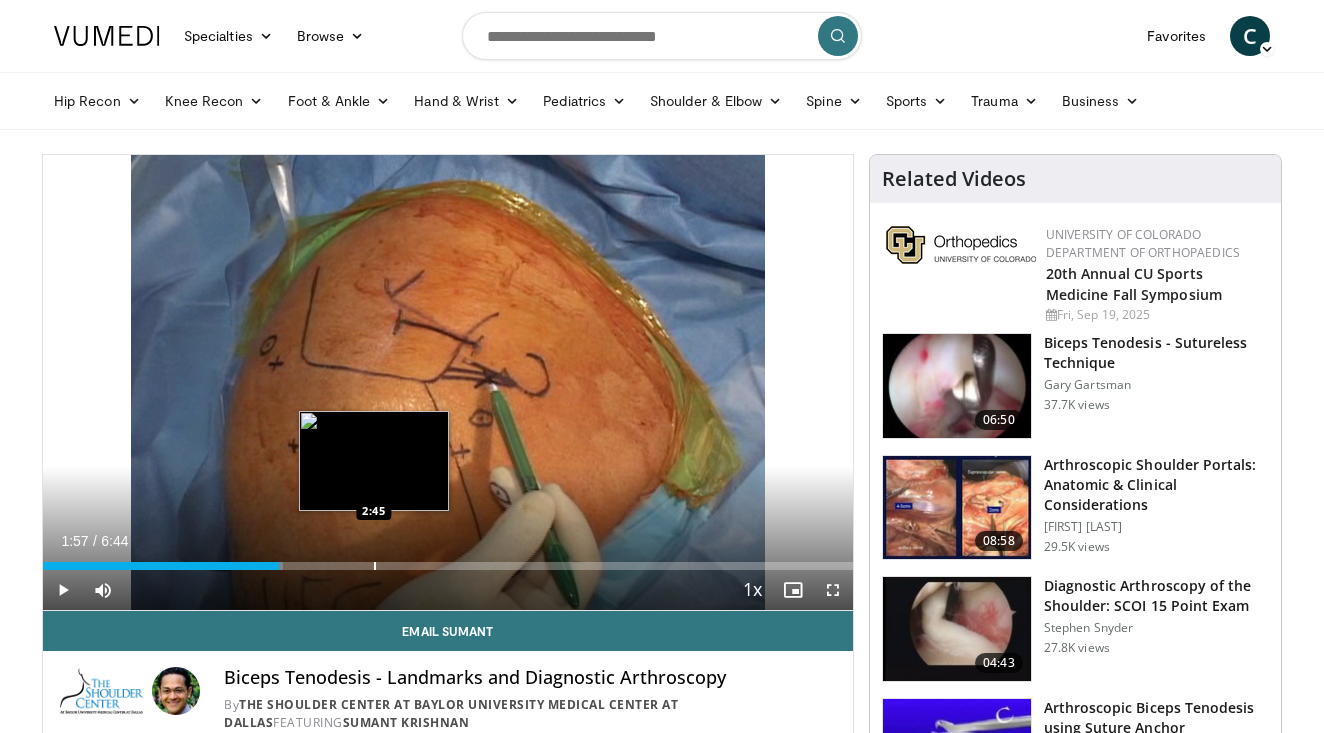 click at bounding box center (375, 566) 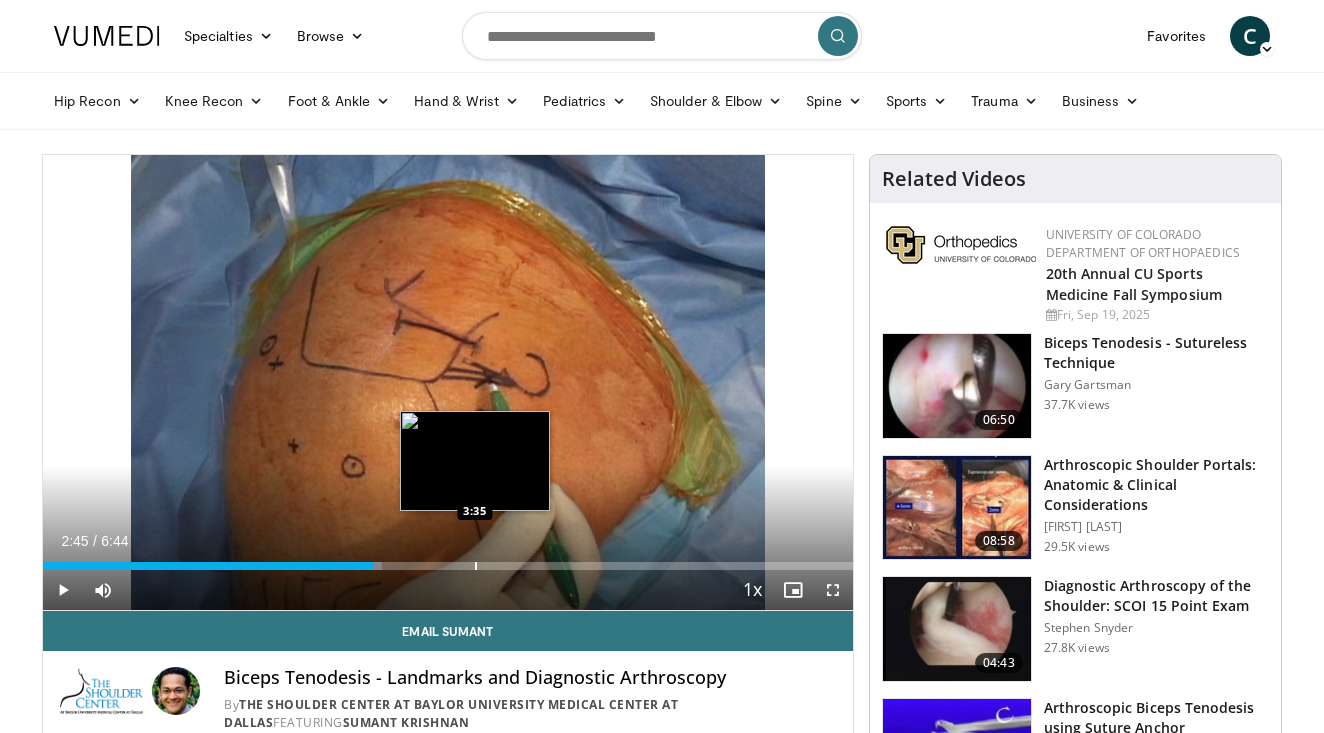 click at bounding box center (476, 566) 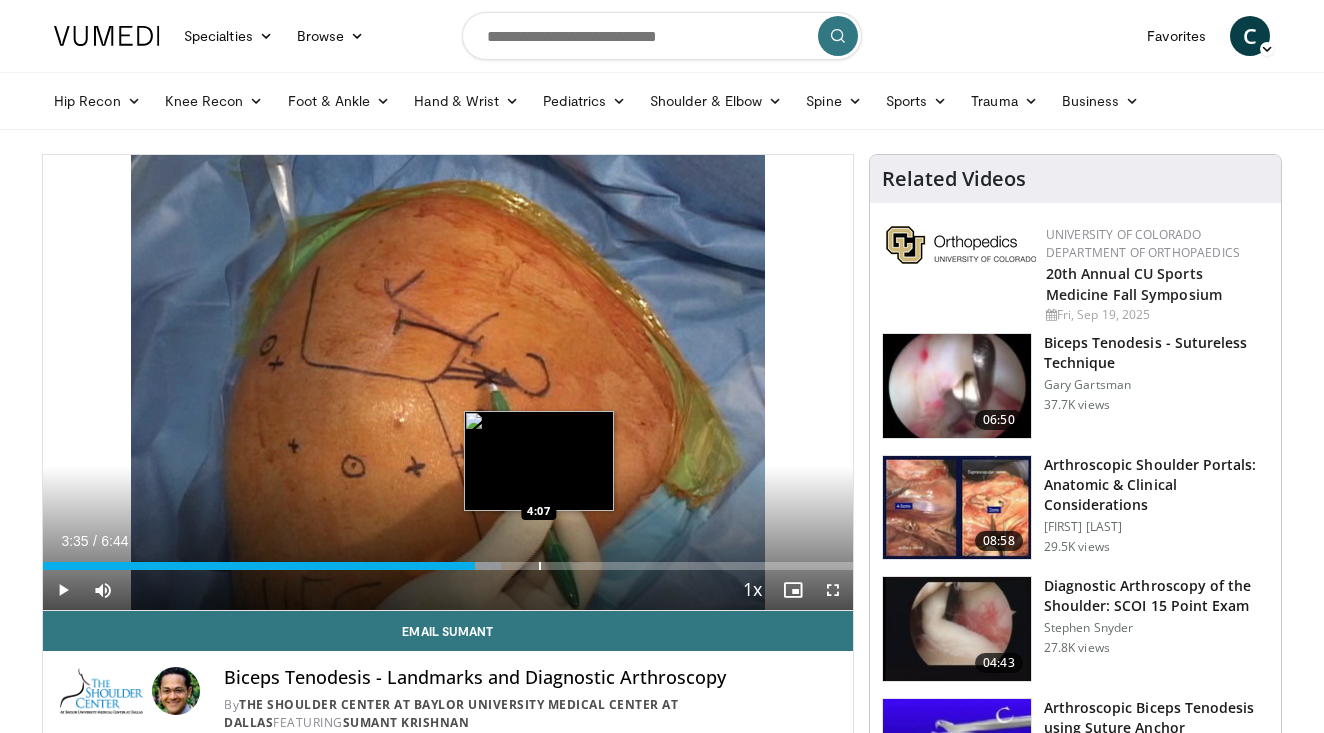 click at bounding box center (540, 566) 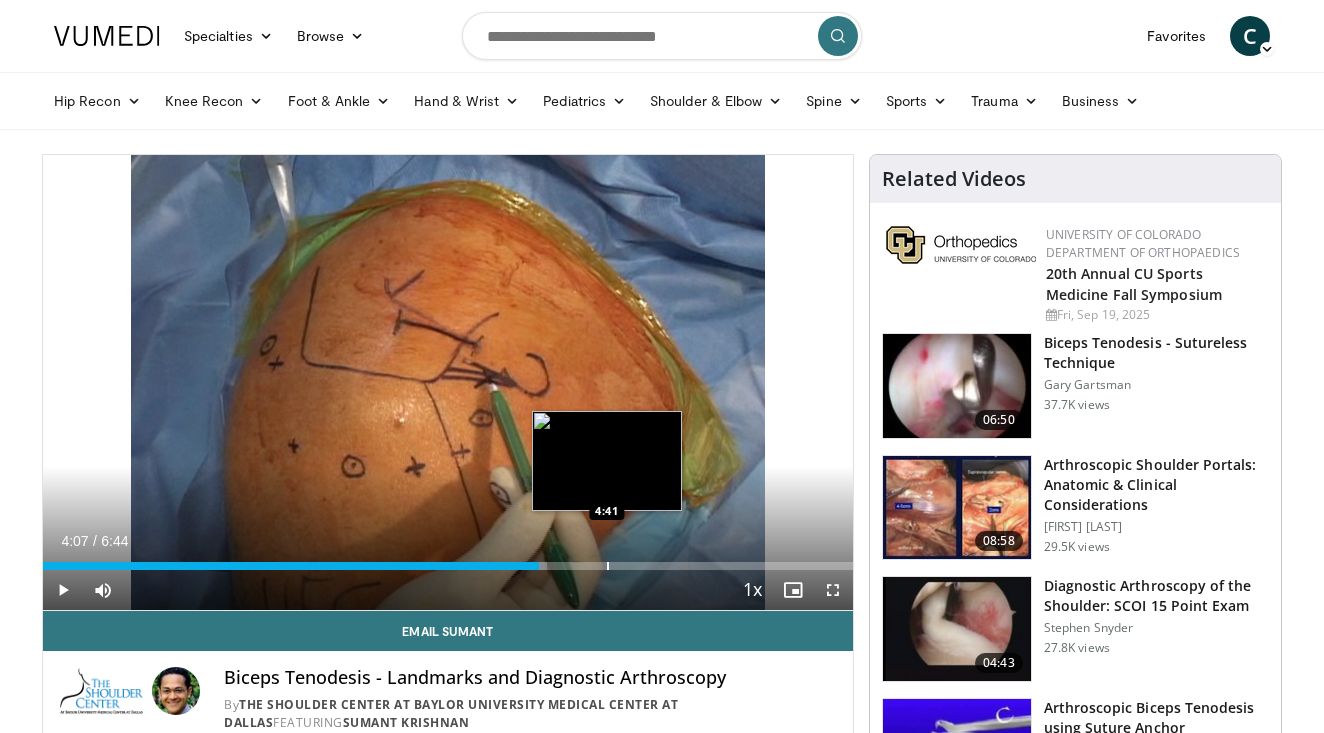 click at bounding box center [608, 566] 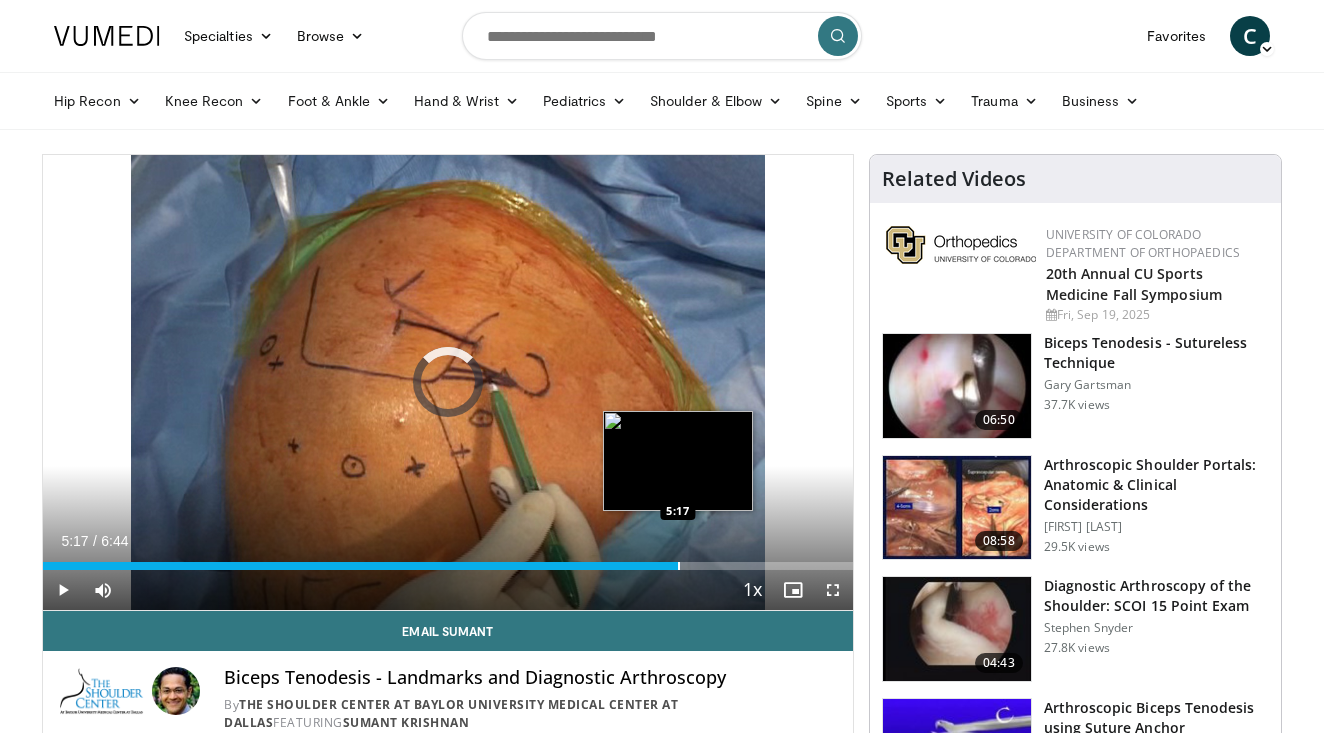 click at bounding box center [679, 566] 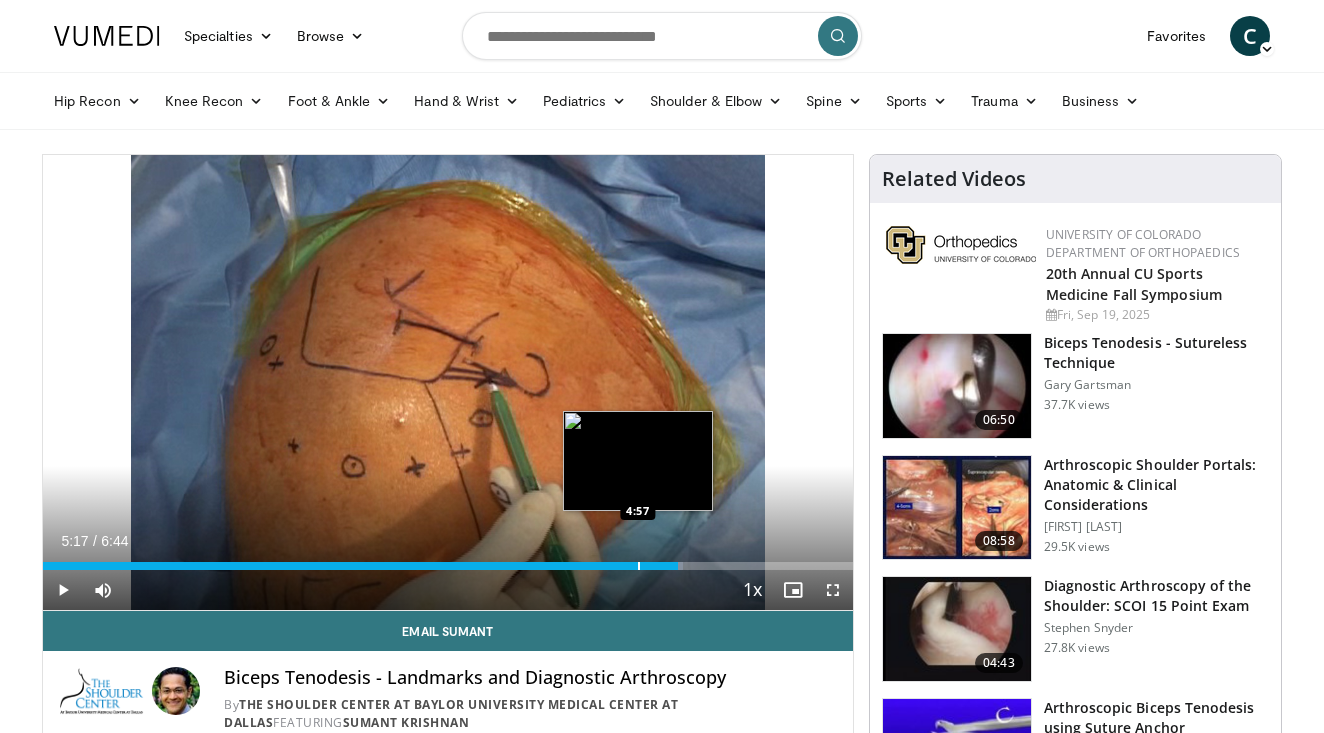 click at bounding box center (639, 566) 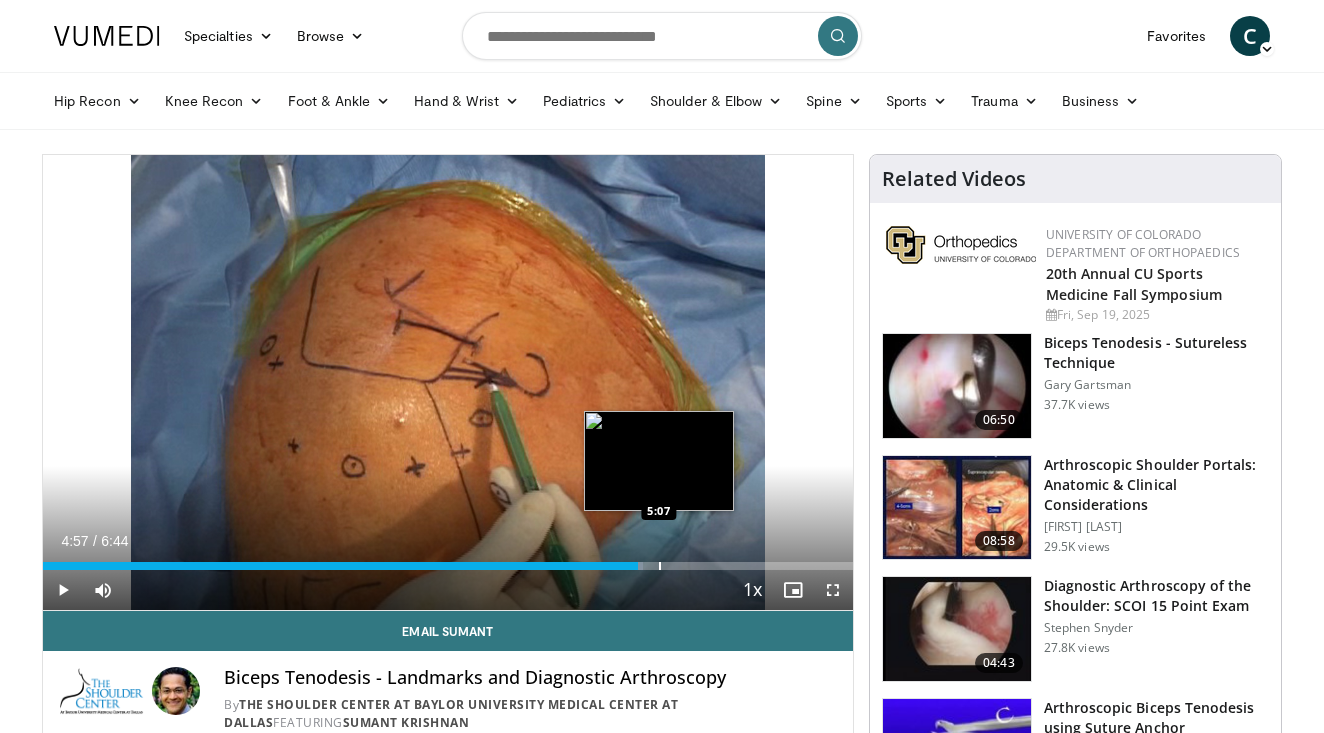 click at bounding box center (660, 566) 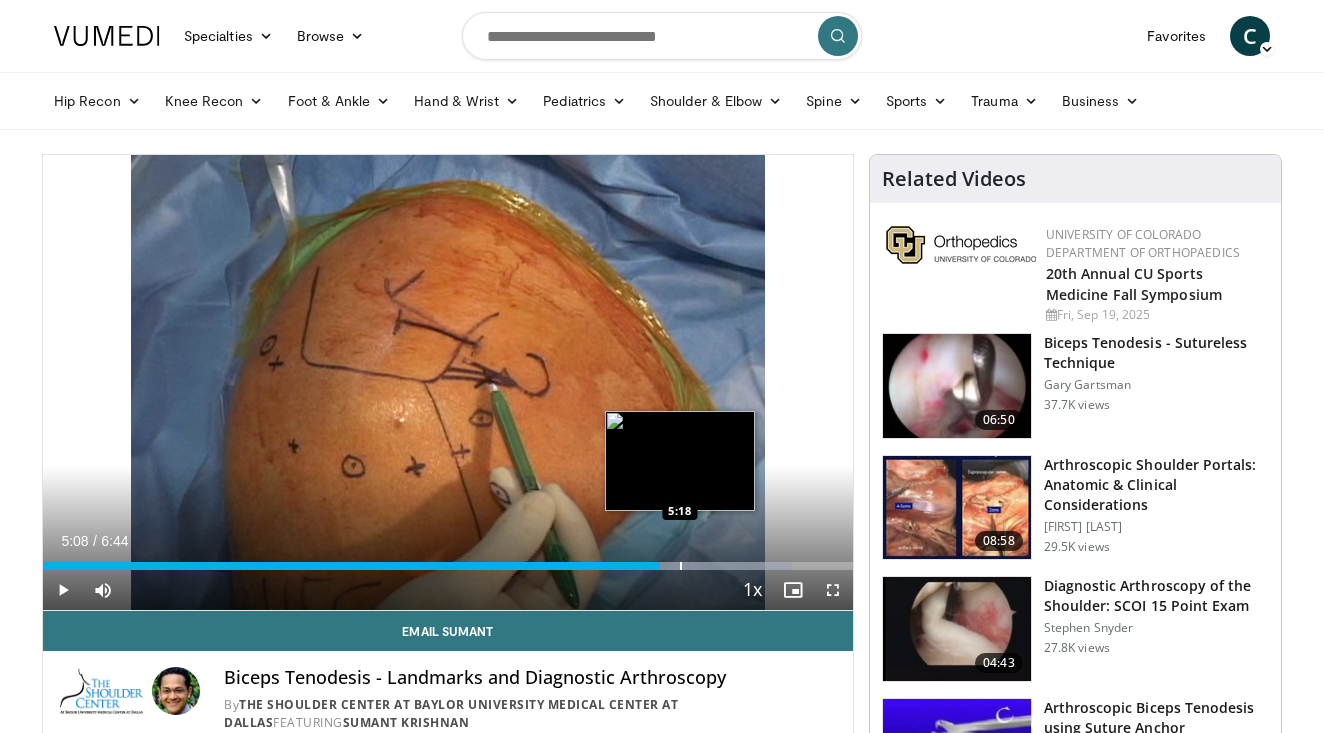 click at bounding box center [681, 566] 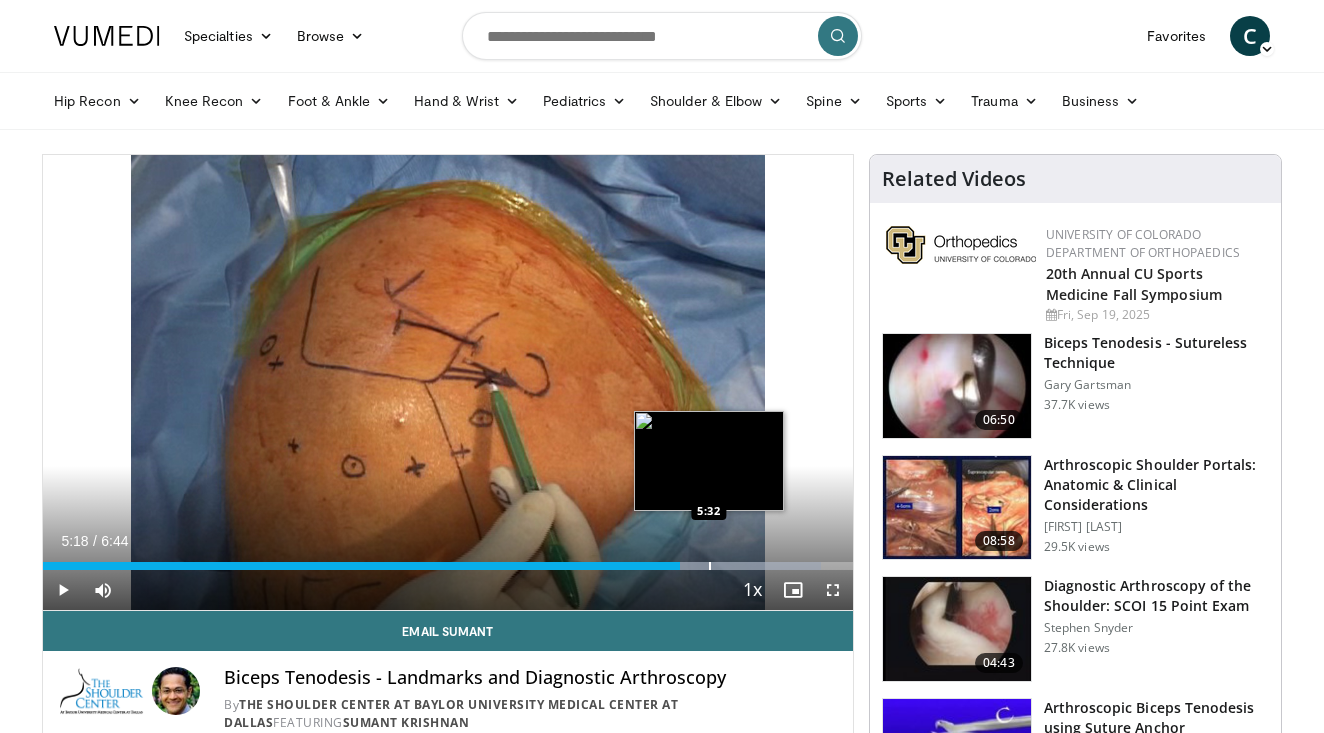 click at bounding box center (710, 566) 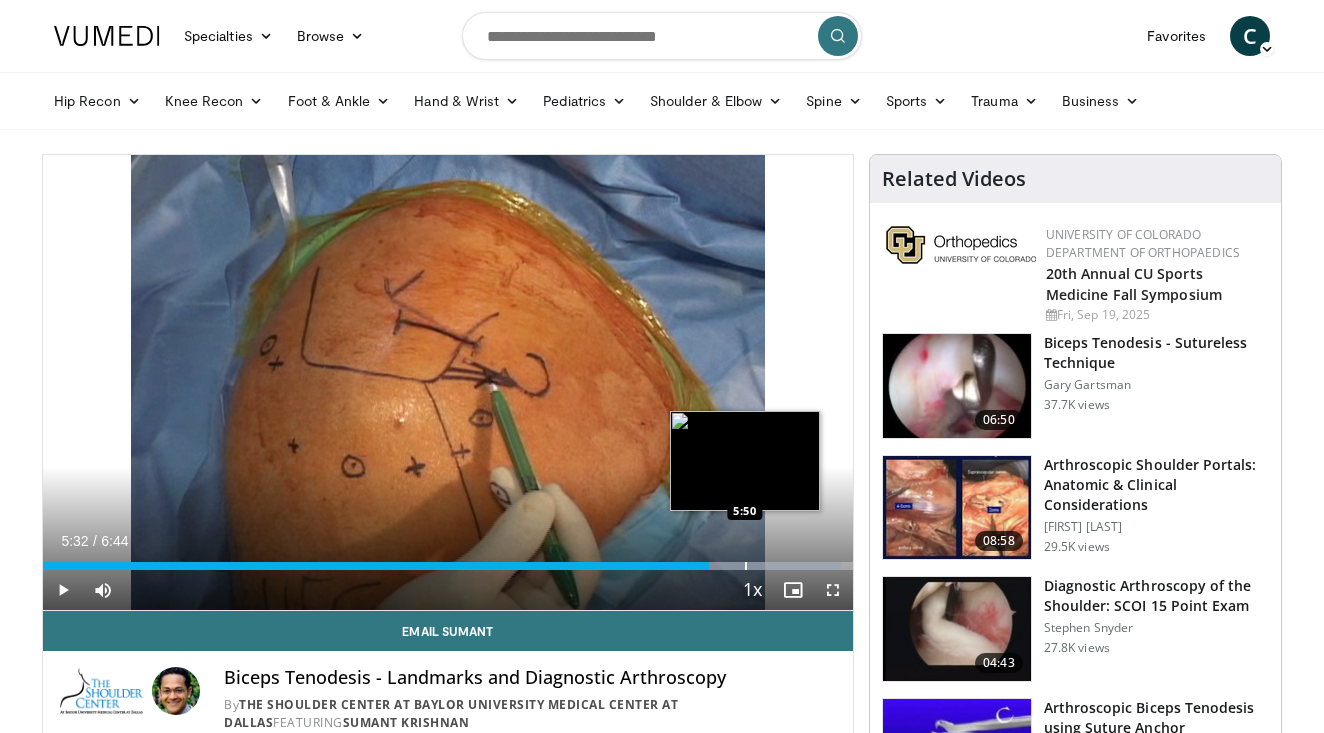 click at bounding box center [746, 566] 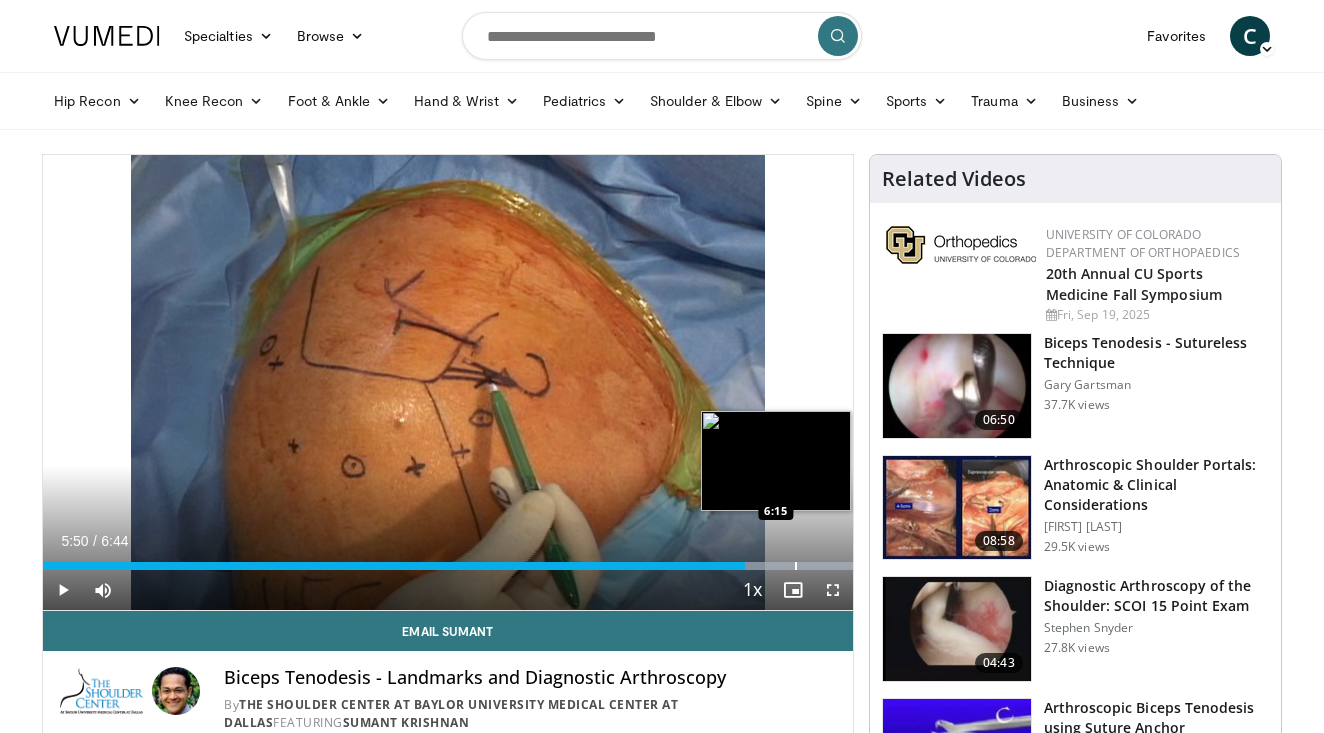 click at bounding box center (796, 566) 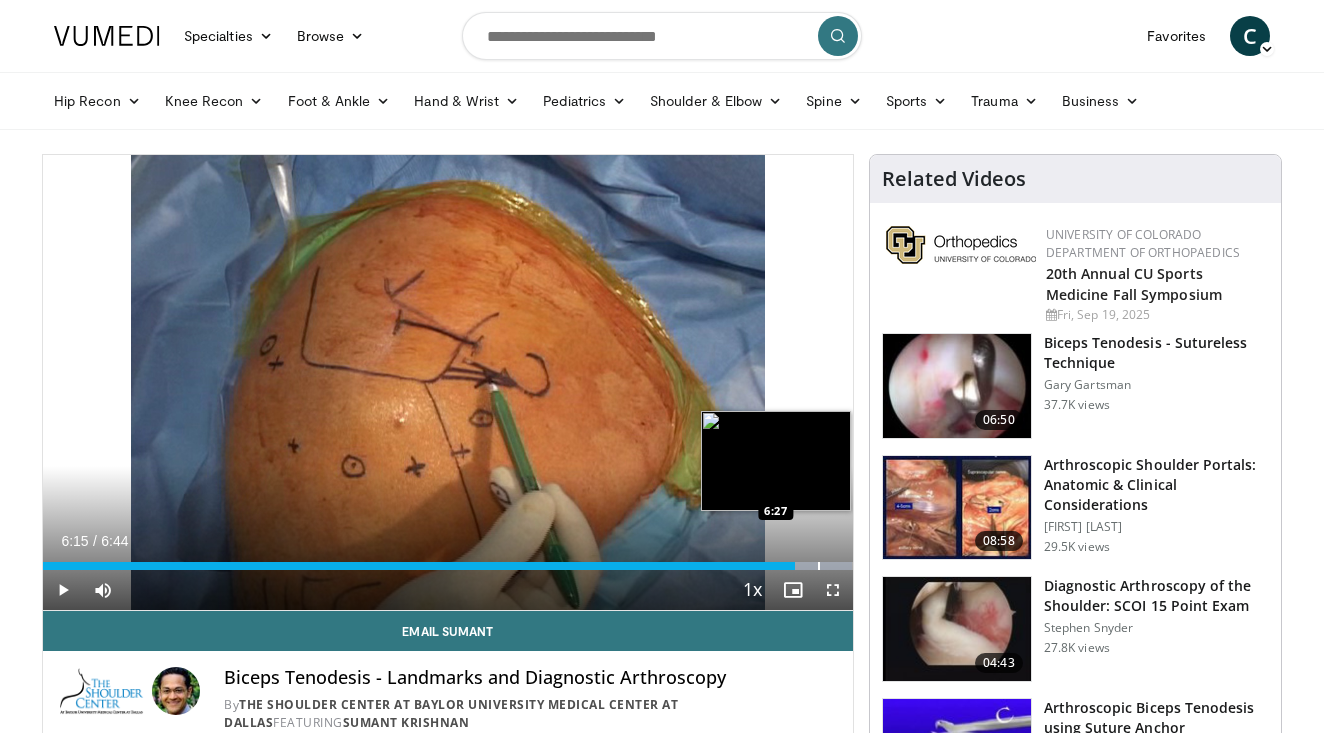click at bounding box center [819, 566] 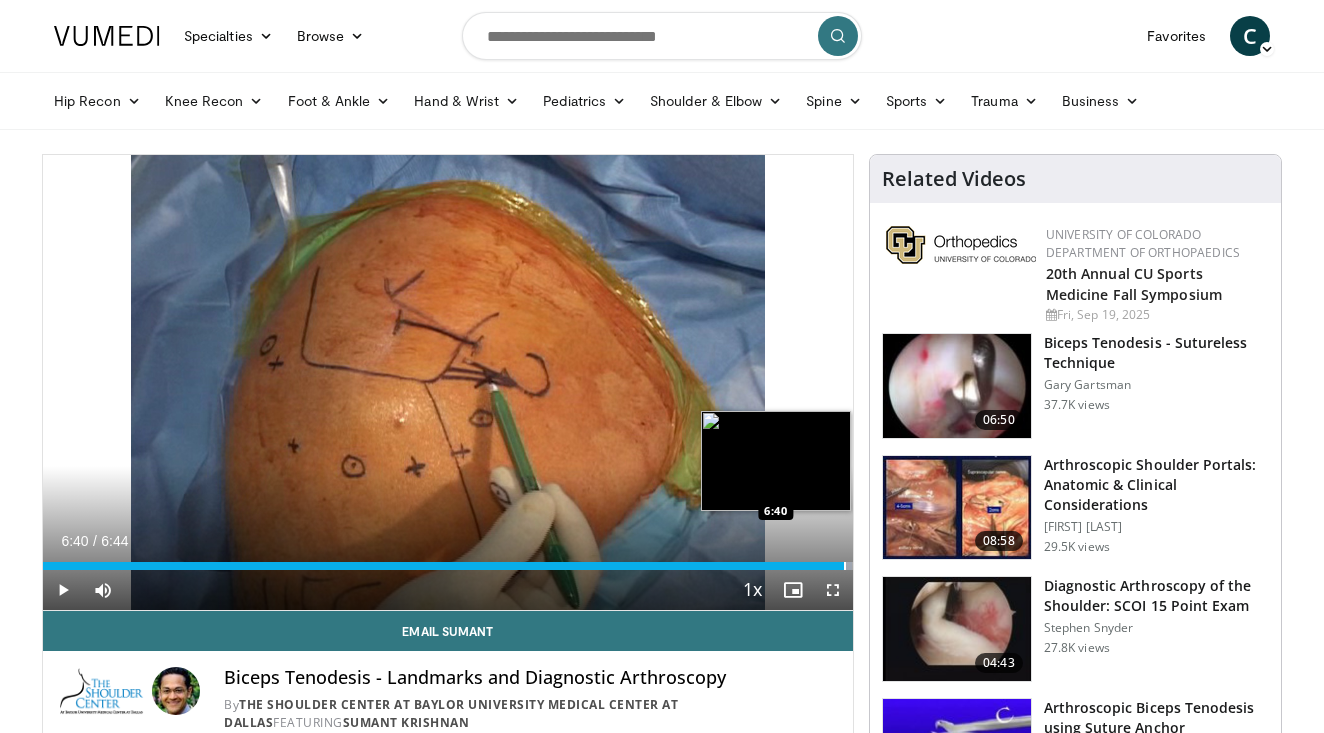 click at bounding box center (845, 566) 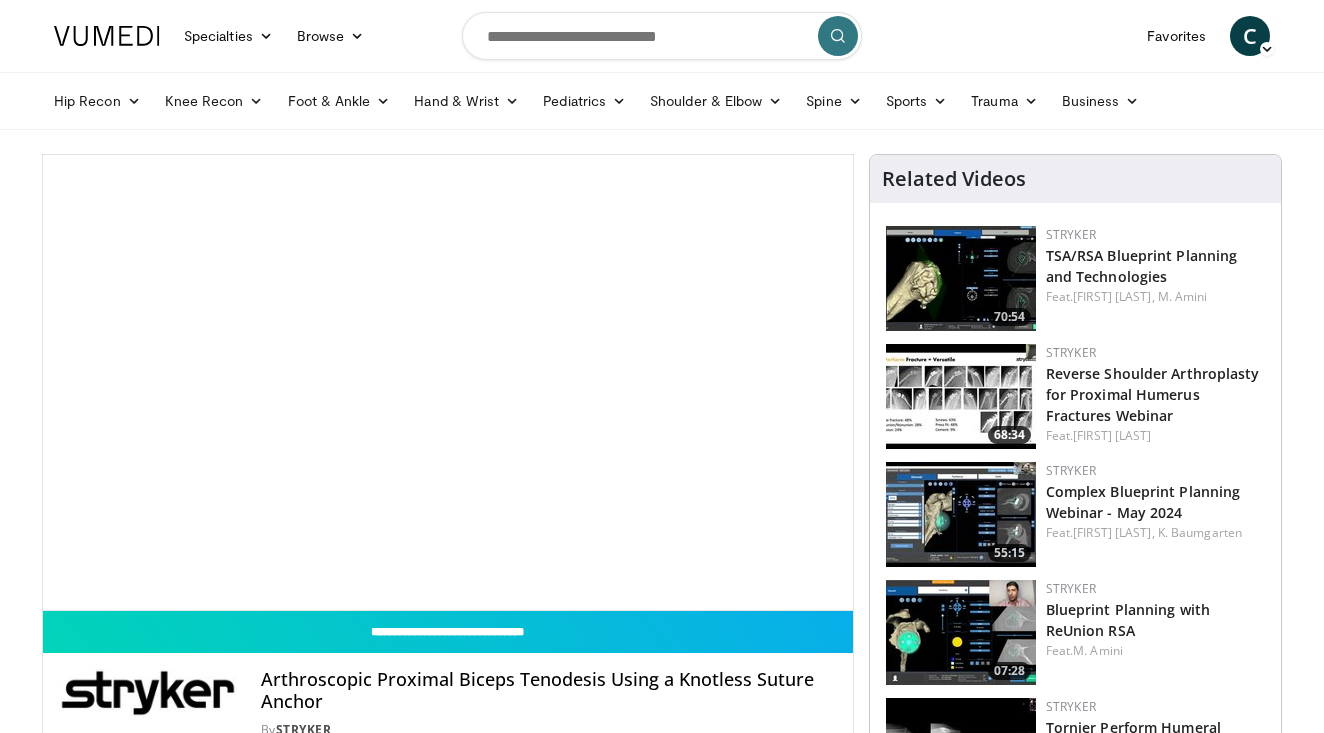 scroll, scrollTop: 0, scrollLeft: 0, axis: both 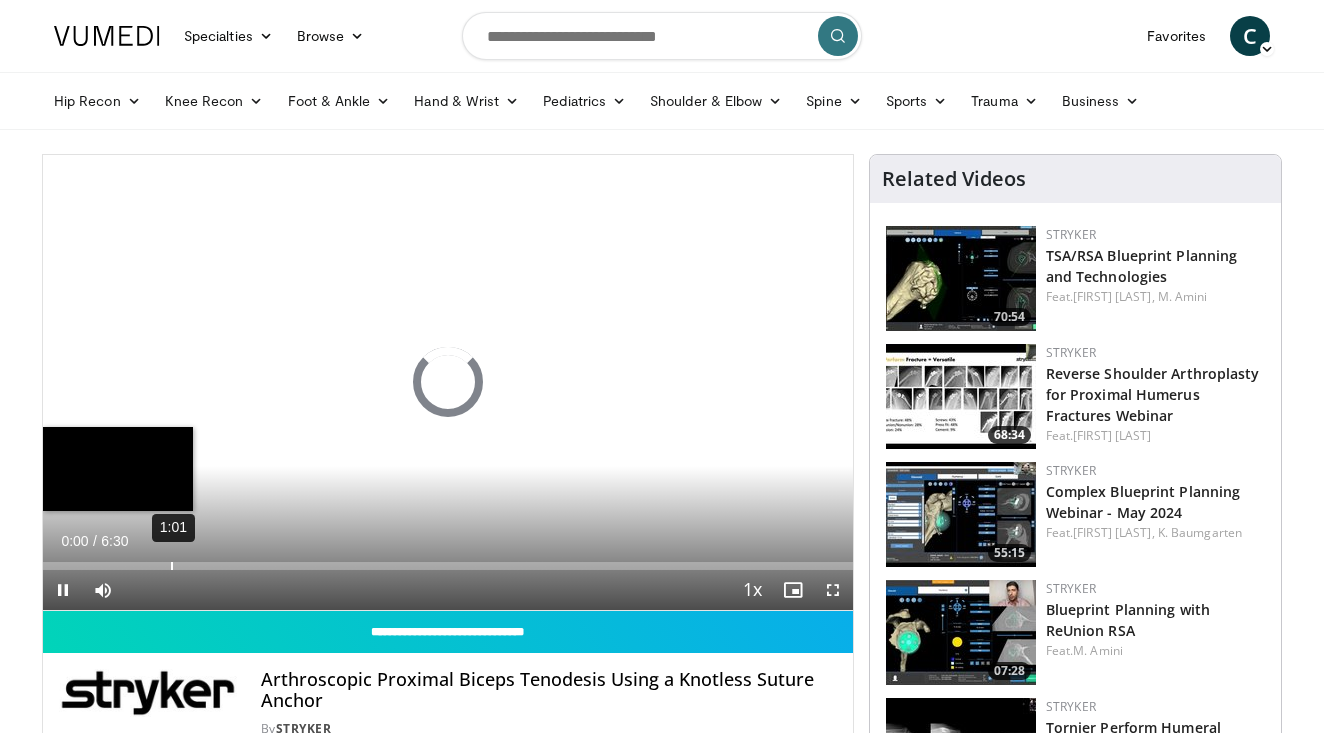 click on "1:01" at bounding box center [172, 566] 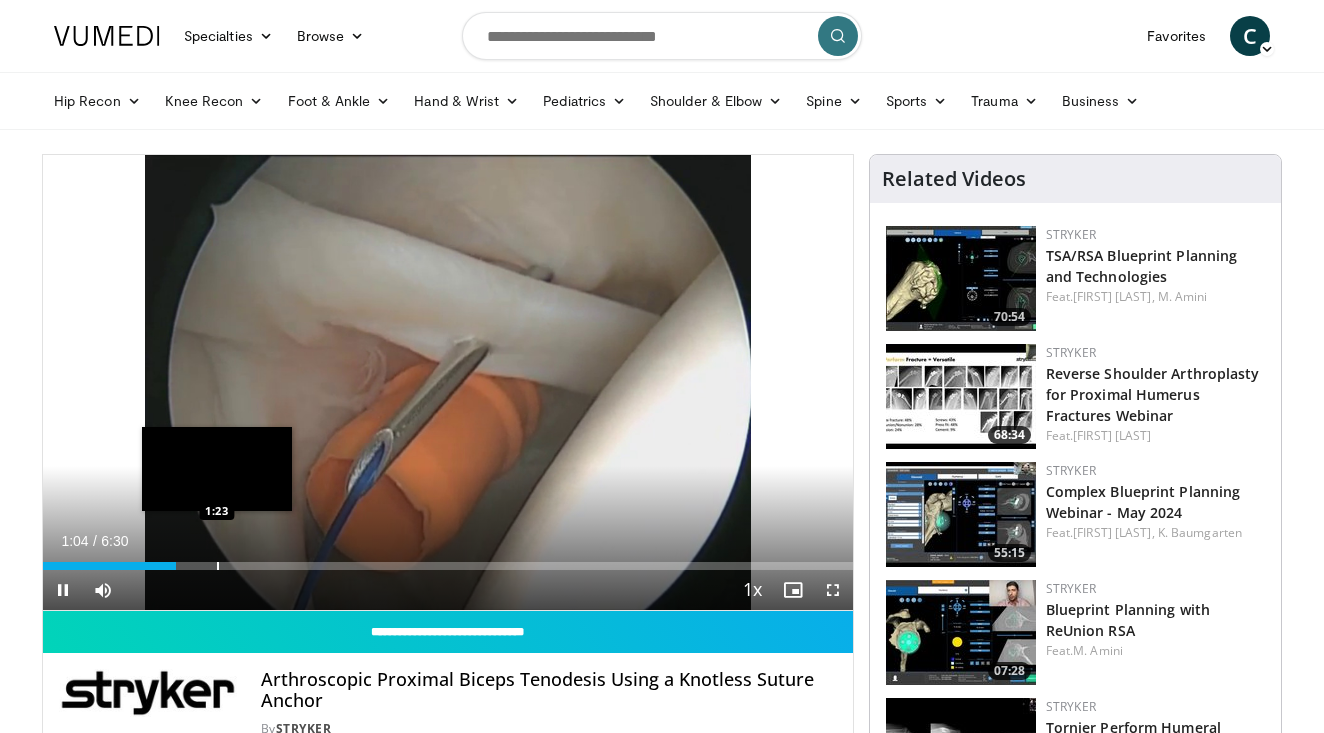 click at bounding box center [218, 566] 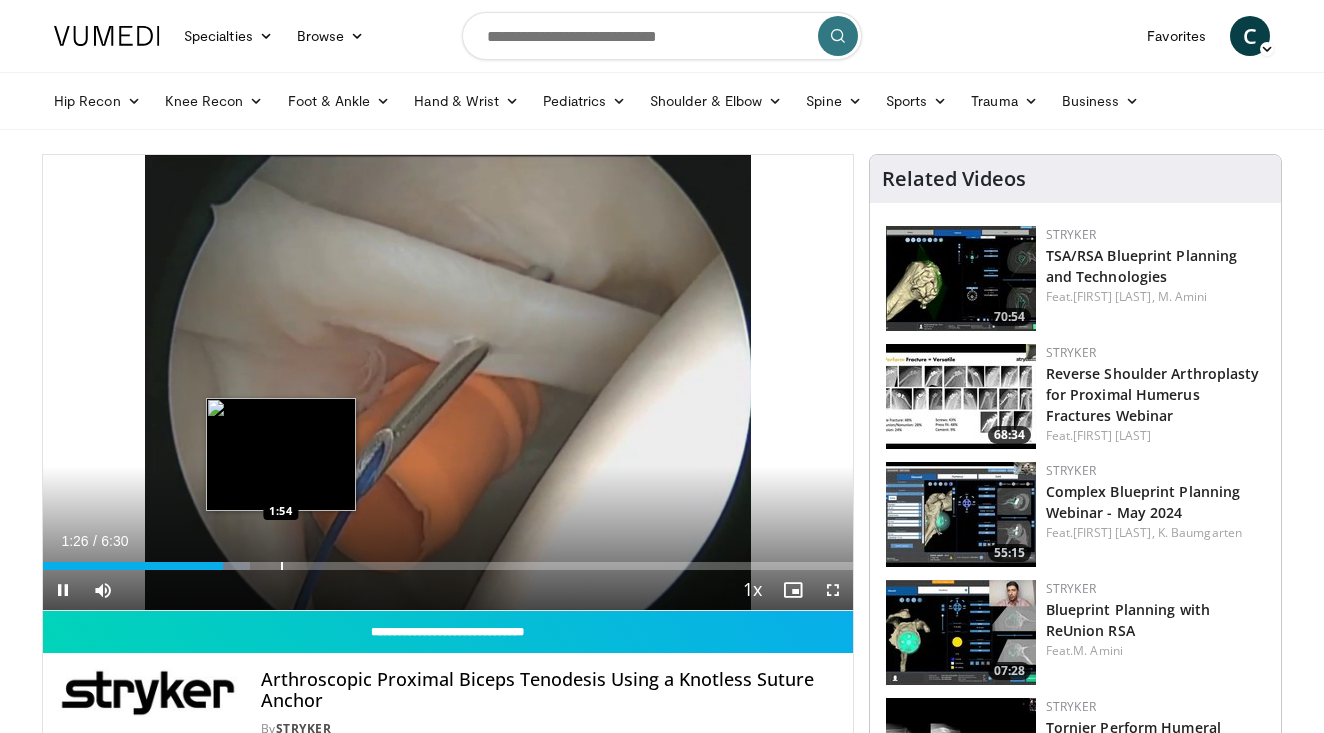 click at bounding box center (282, 566) 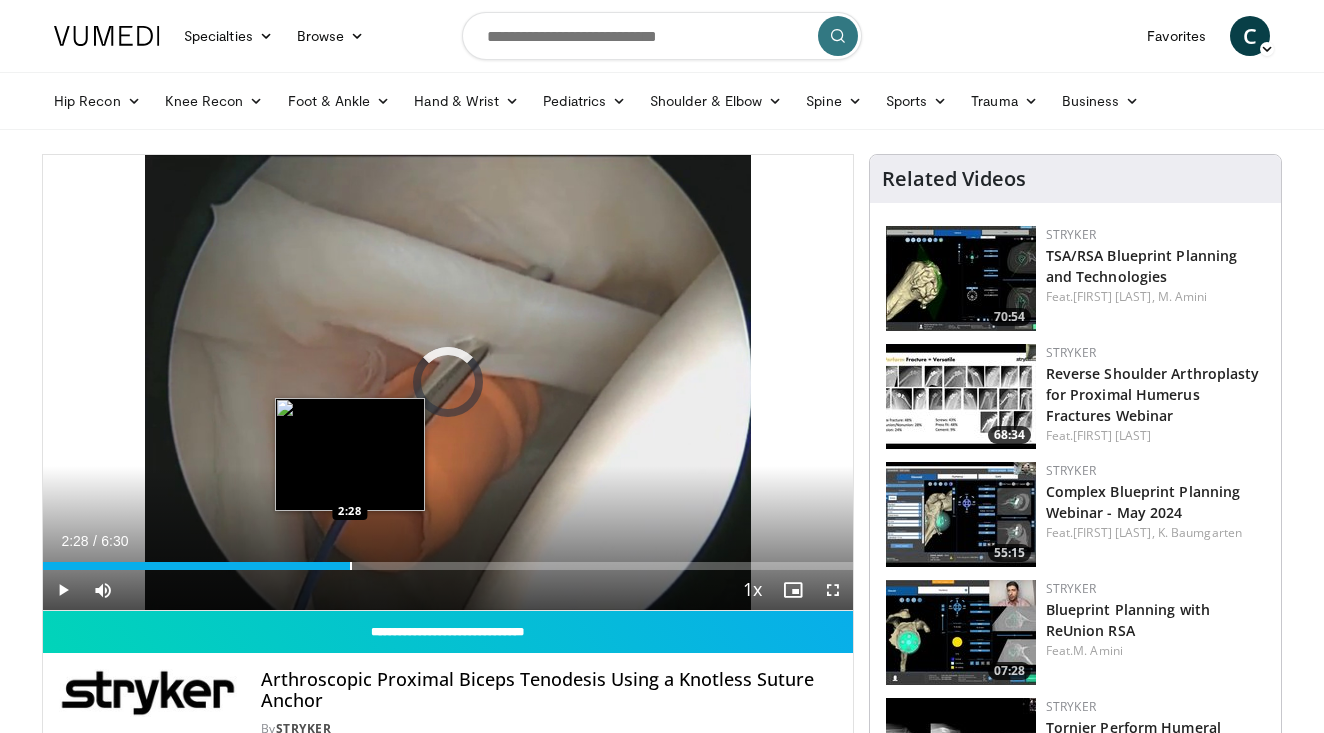 click at bounding box center (351, 566) 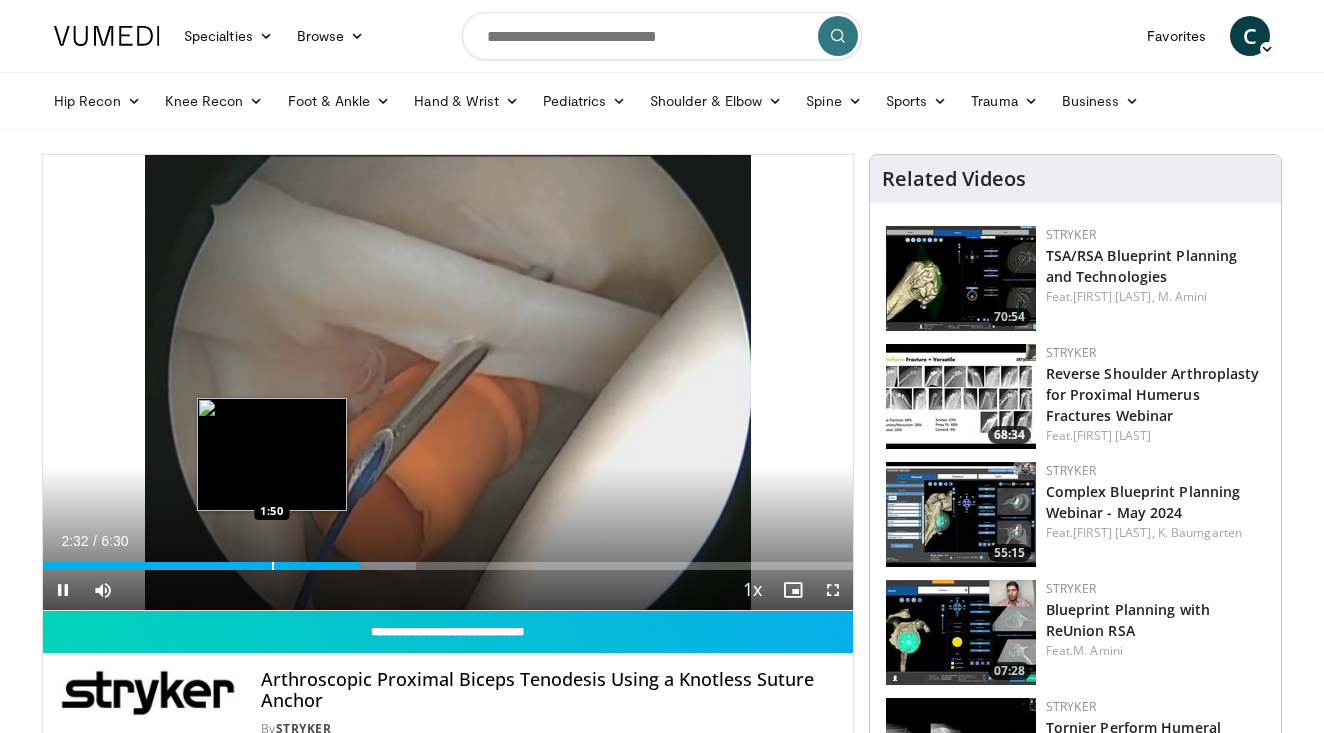 click at bounding box center [273, 566] 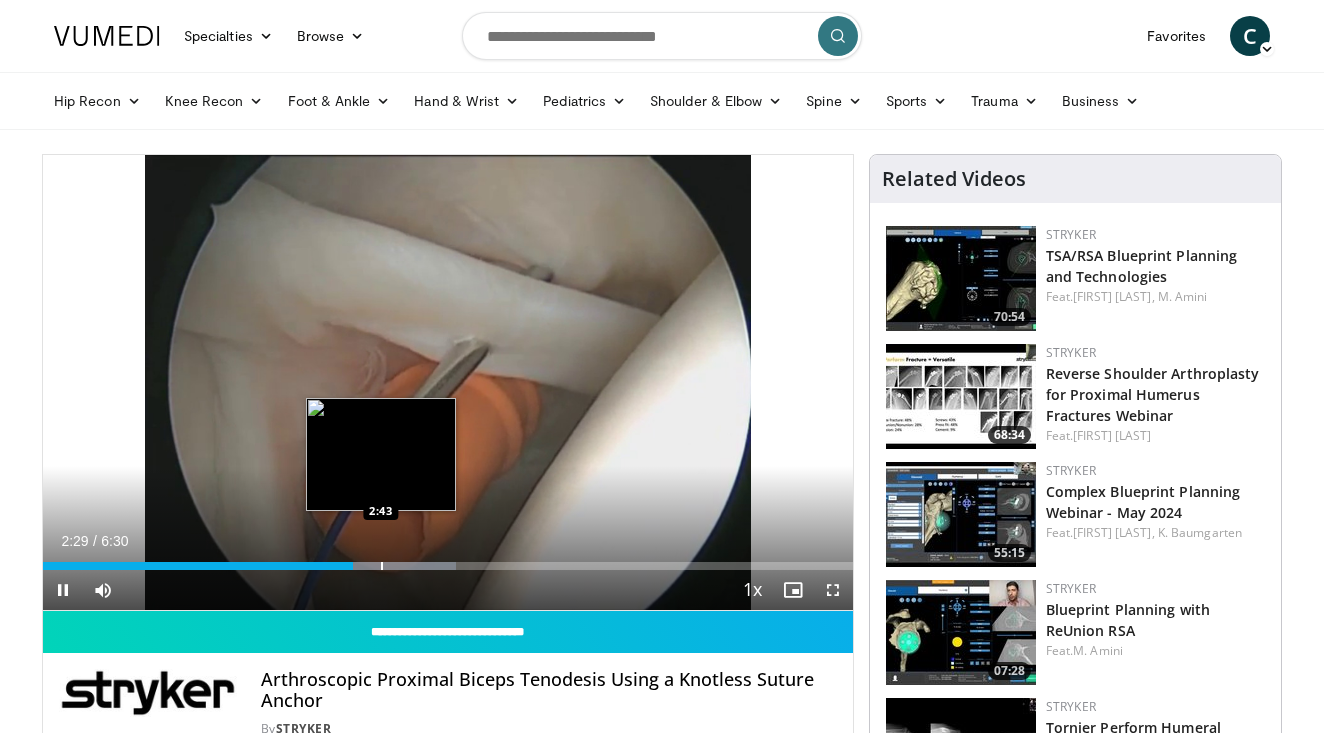 click at bounding box center [382, 566] 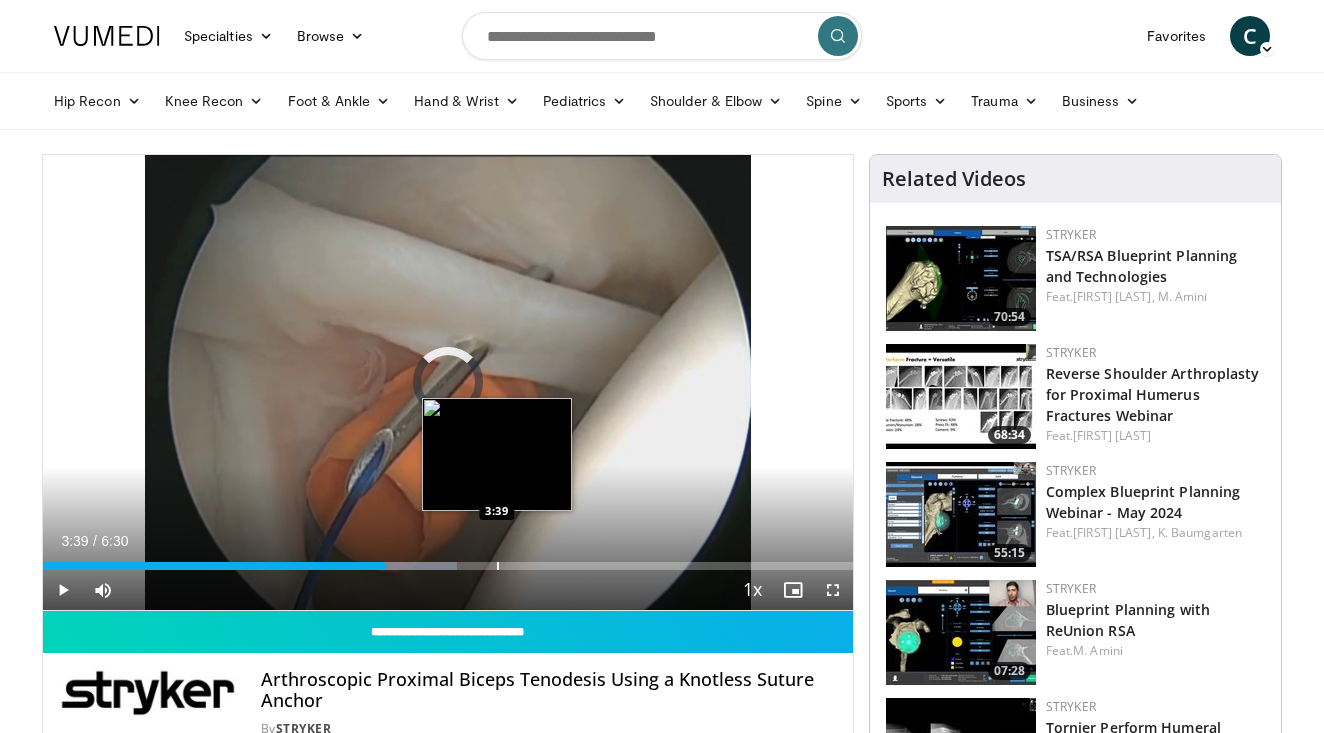 click at bounding box center [498, 566] 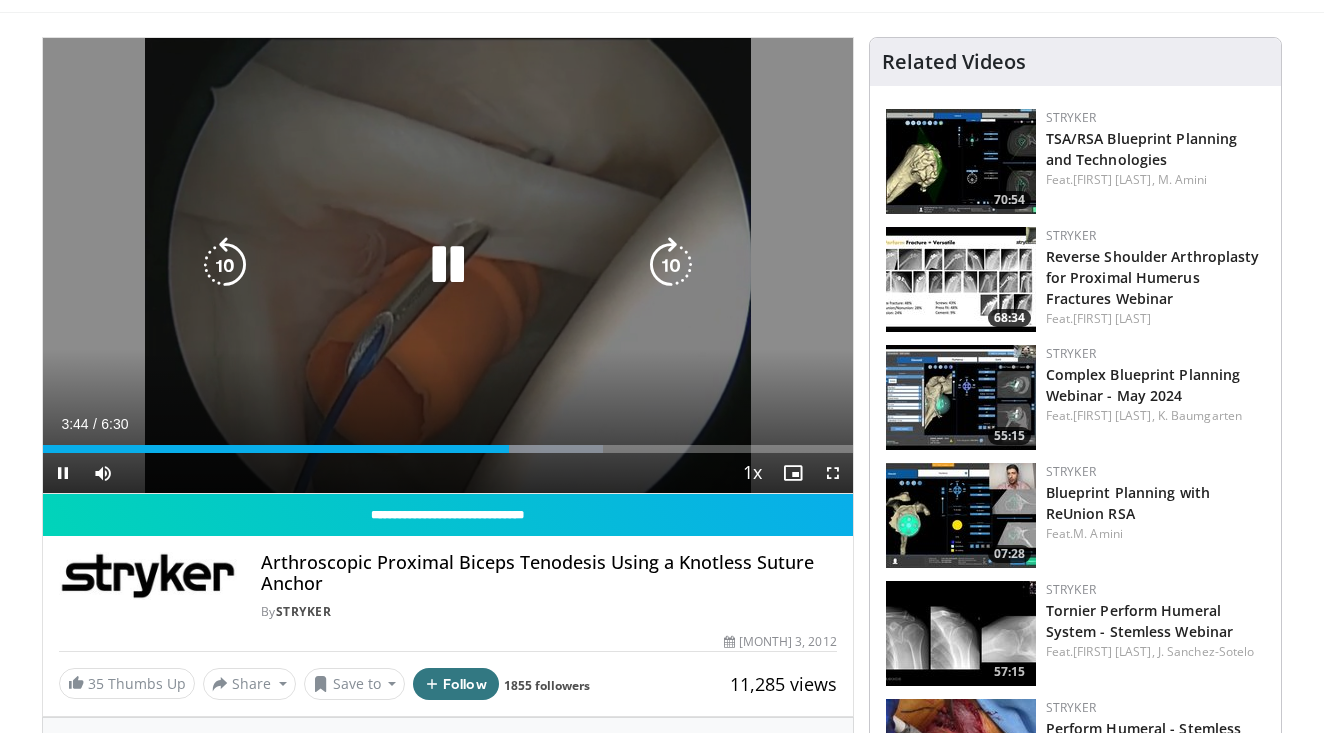 scroll, scrollTop: 145, scrollLeft: 0, axis: vertical 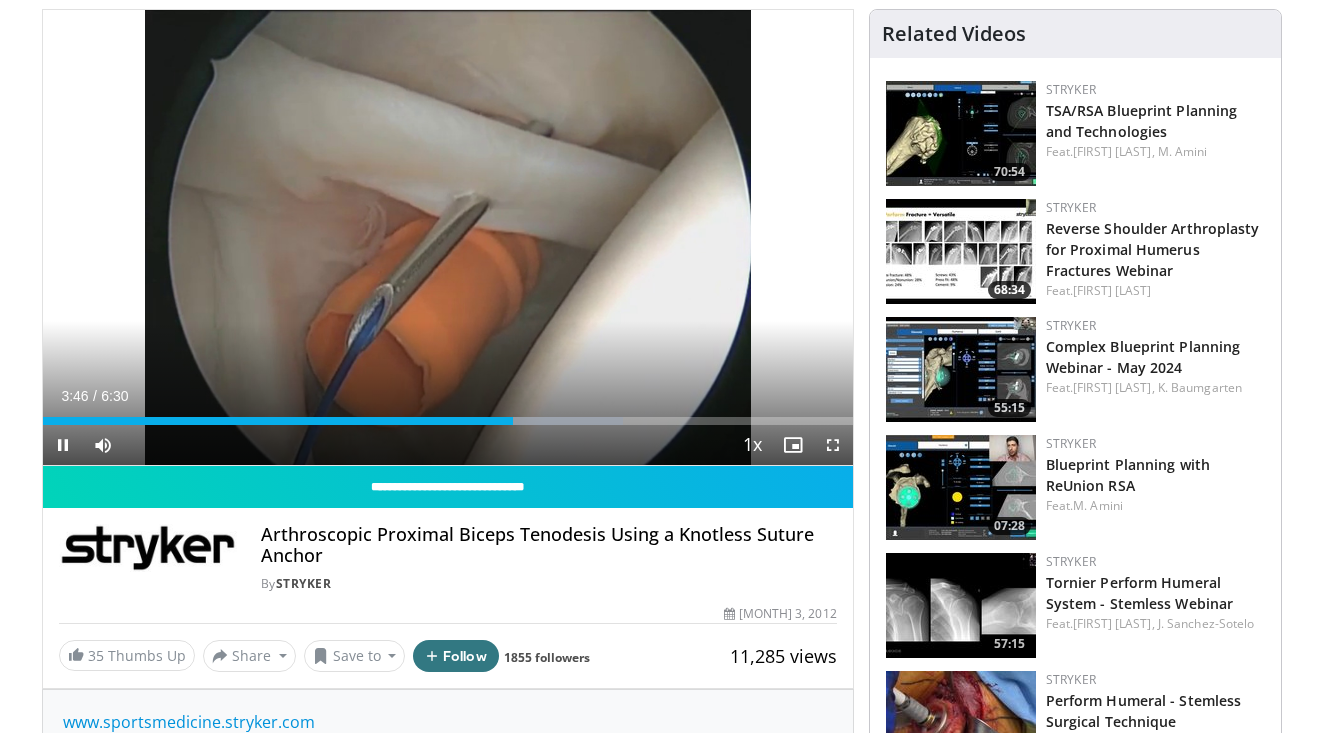 click at bounding box center (63, 445) 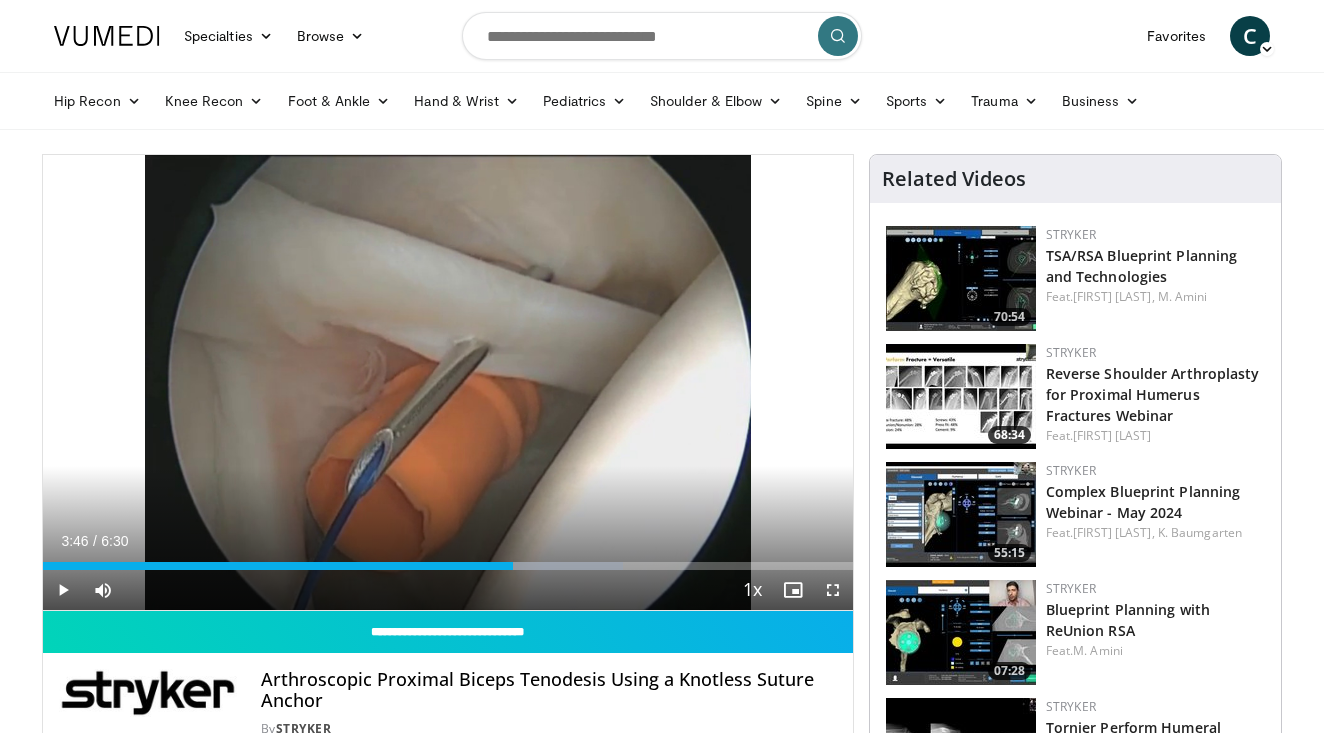 scroll, scrollTop: 0, scrollLeft: 0, axis: both 